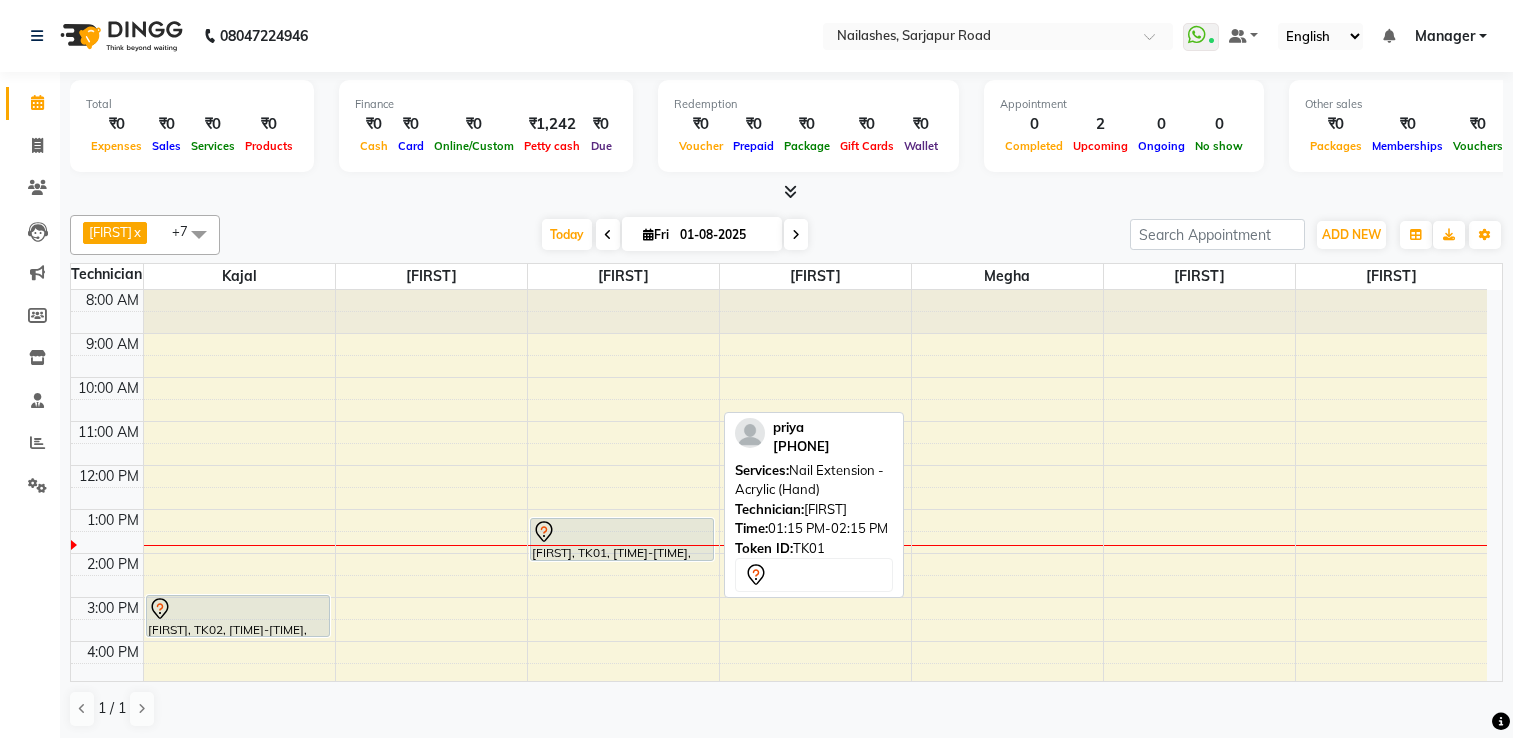 scroll, scrollTop: 0, scrollLeft: 0, axis: both 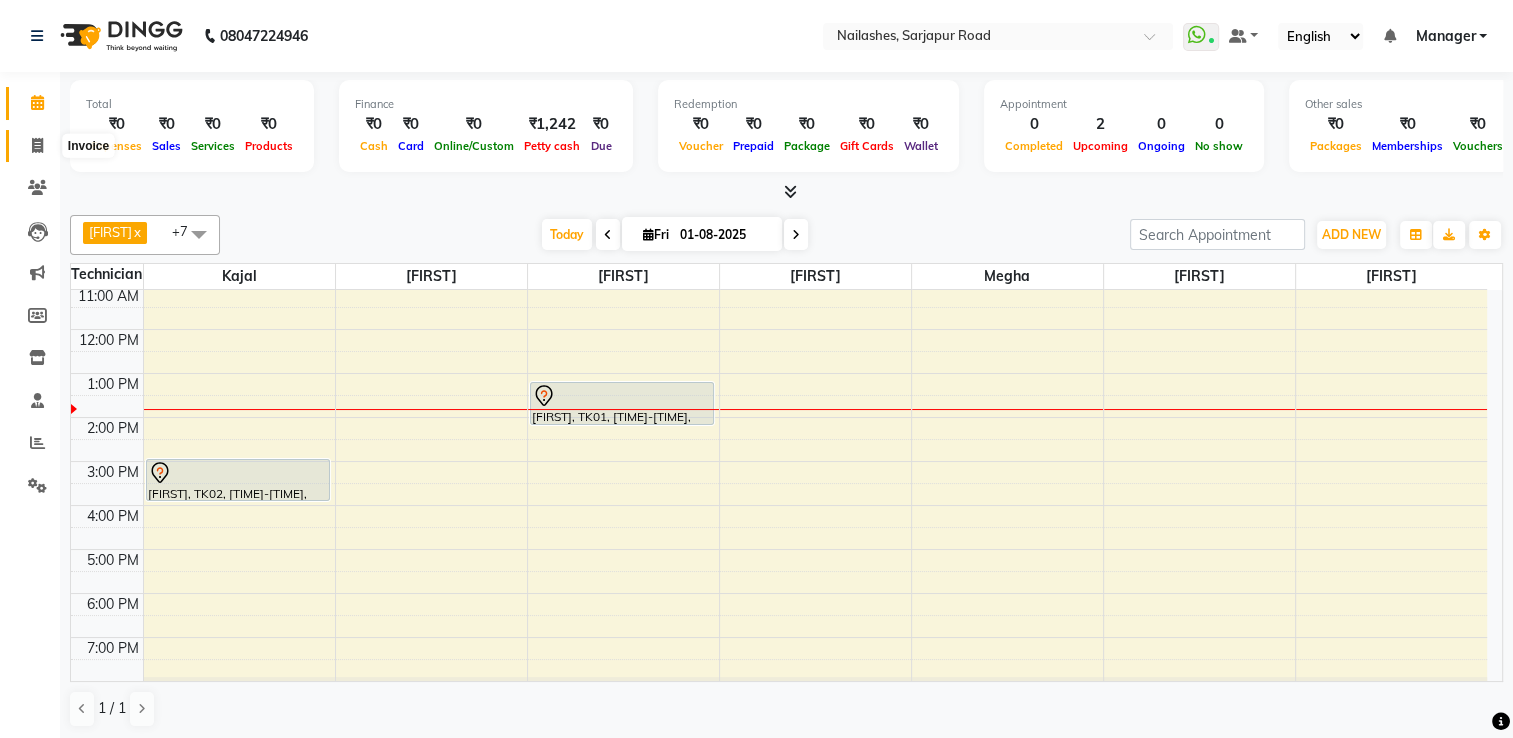 click 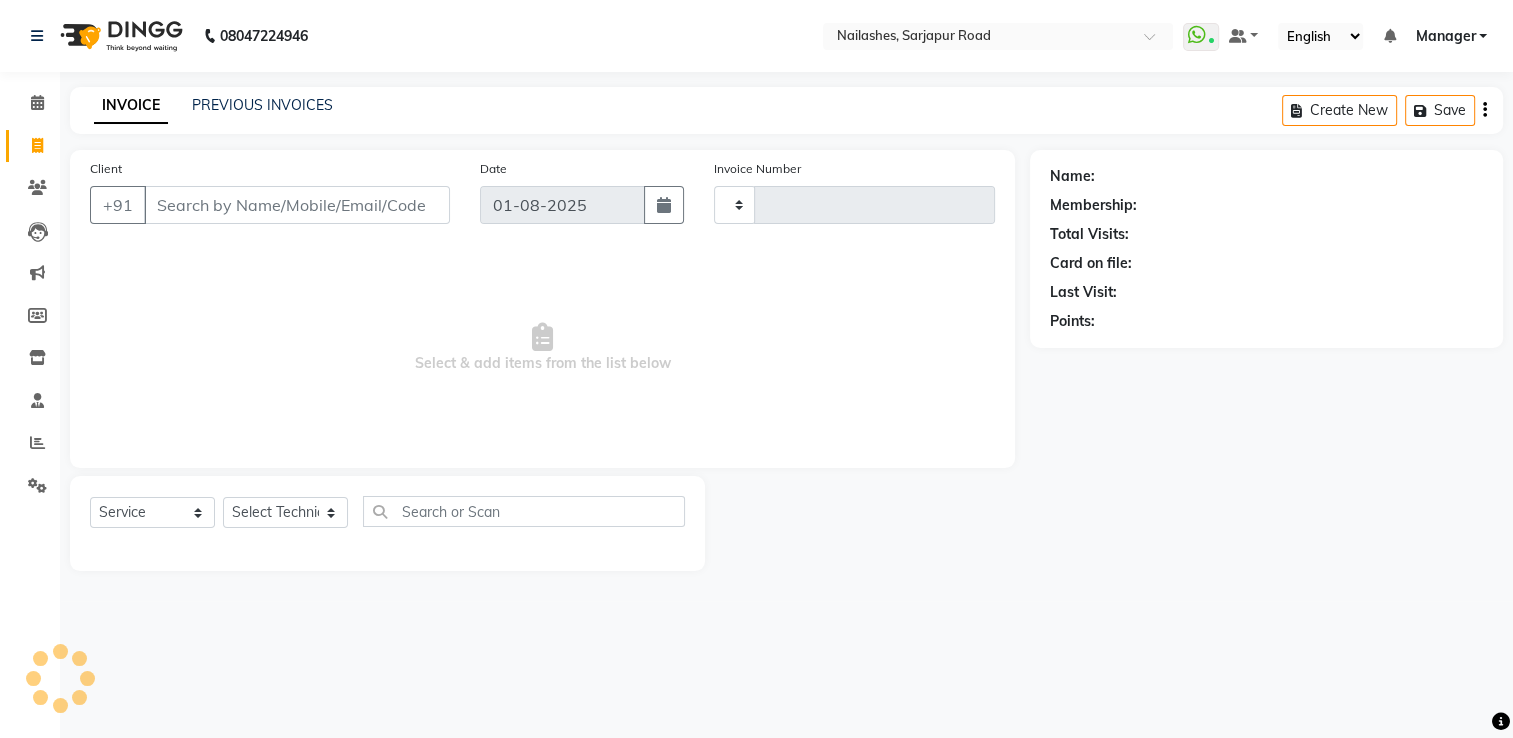 type on "1408" 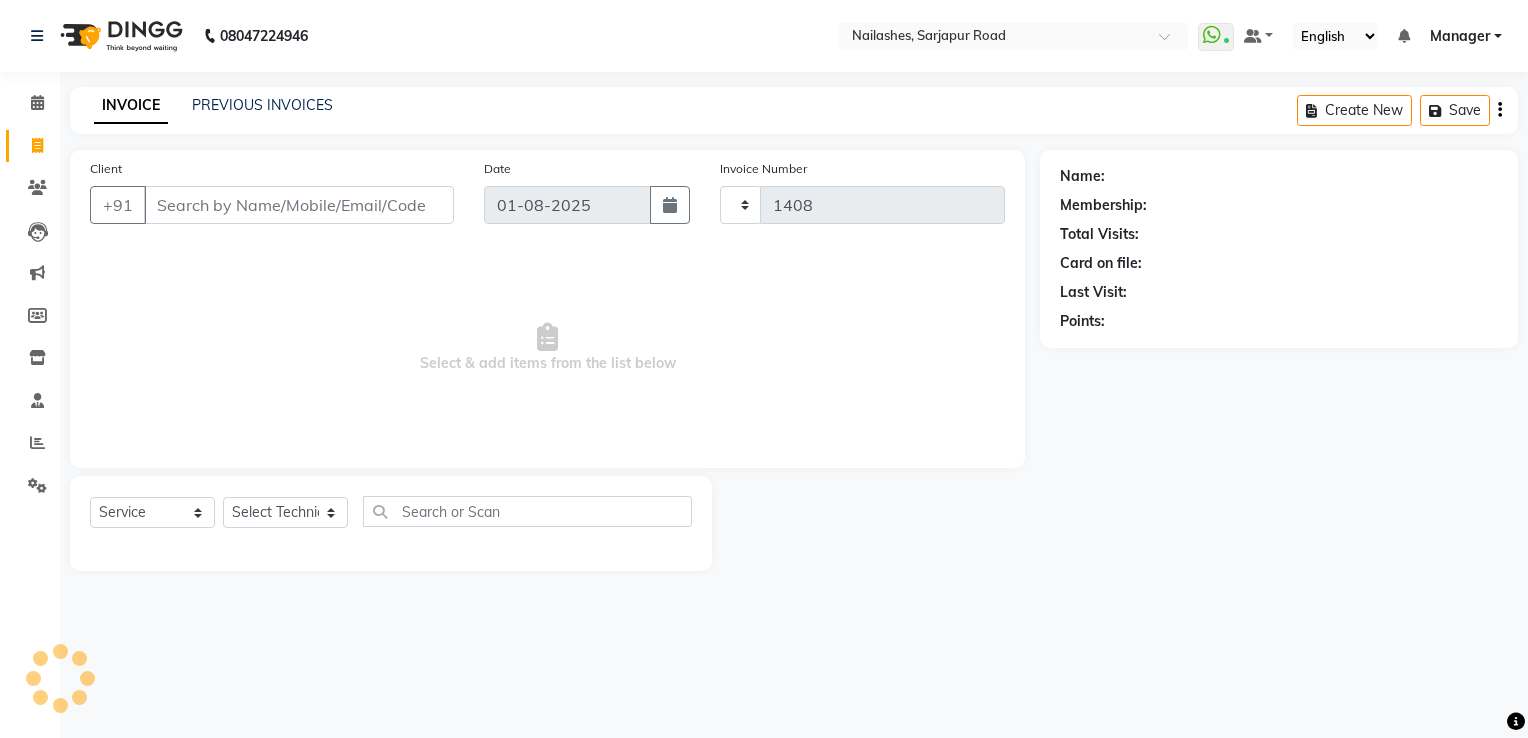 select on "6579" 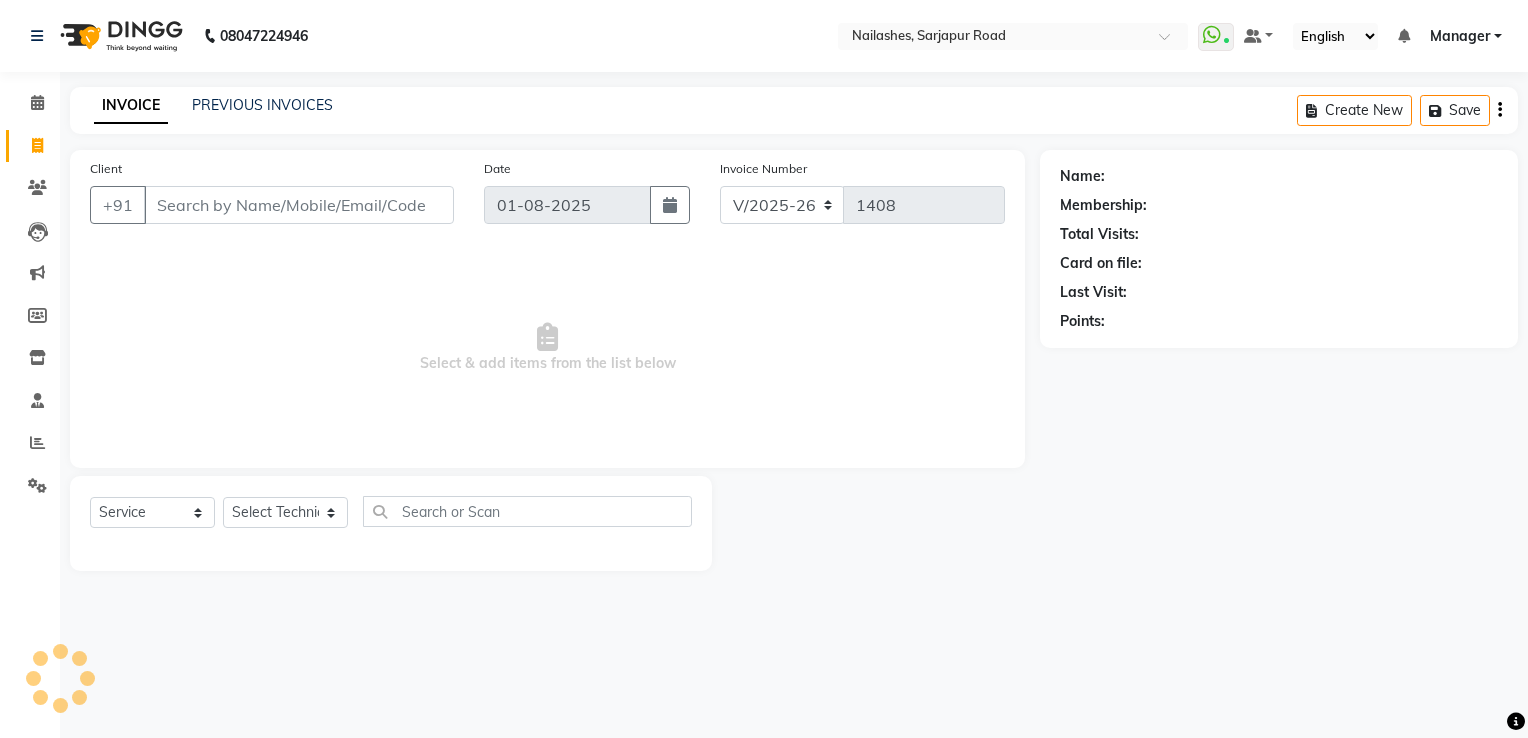 click on "Client" at bounding box center (299, 205) 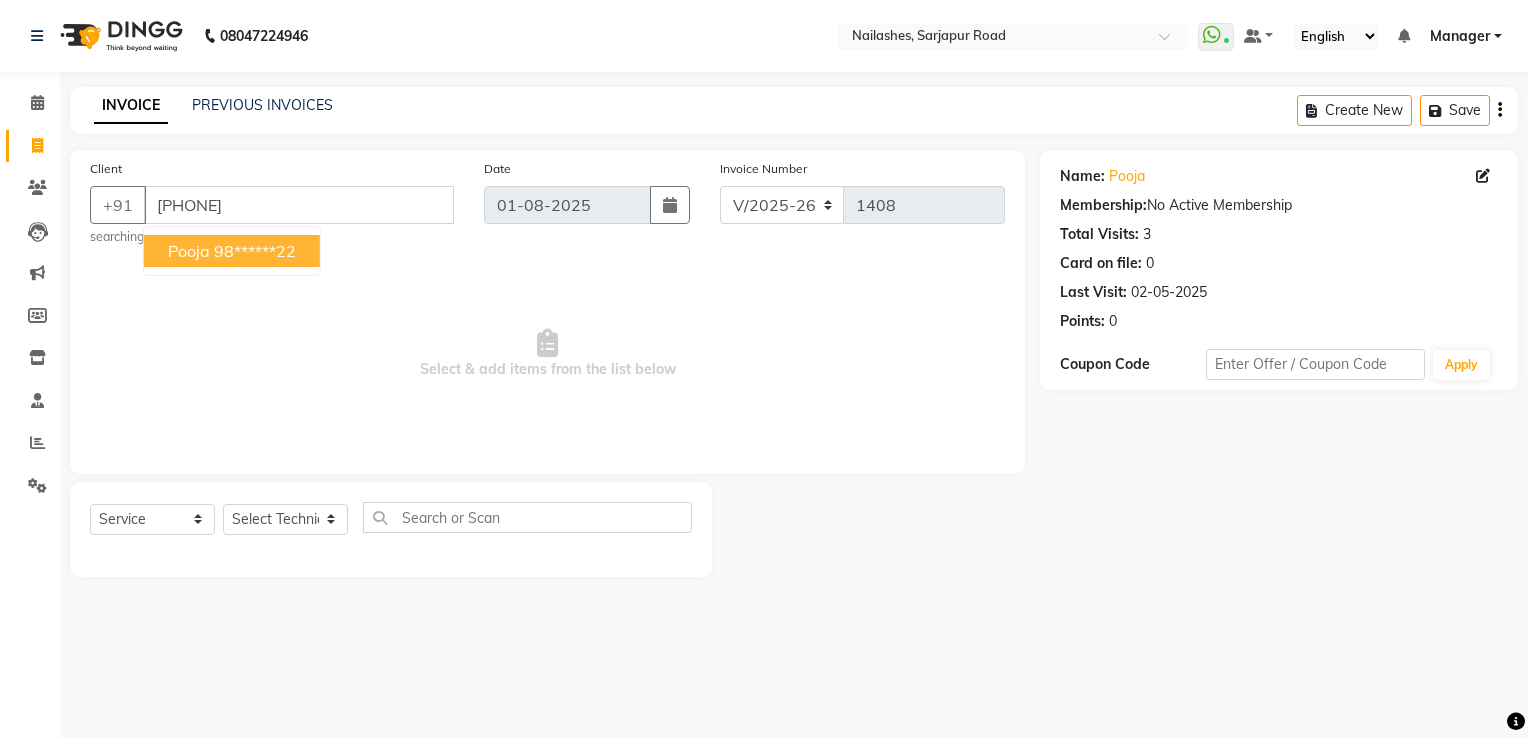 click on "Pooja" at bounding box center [189, 251] 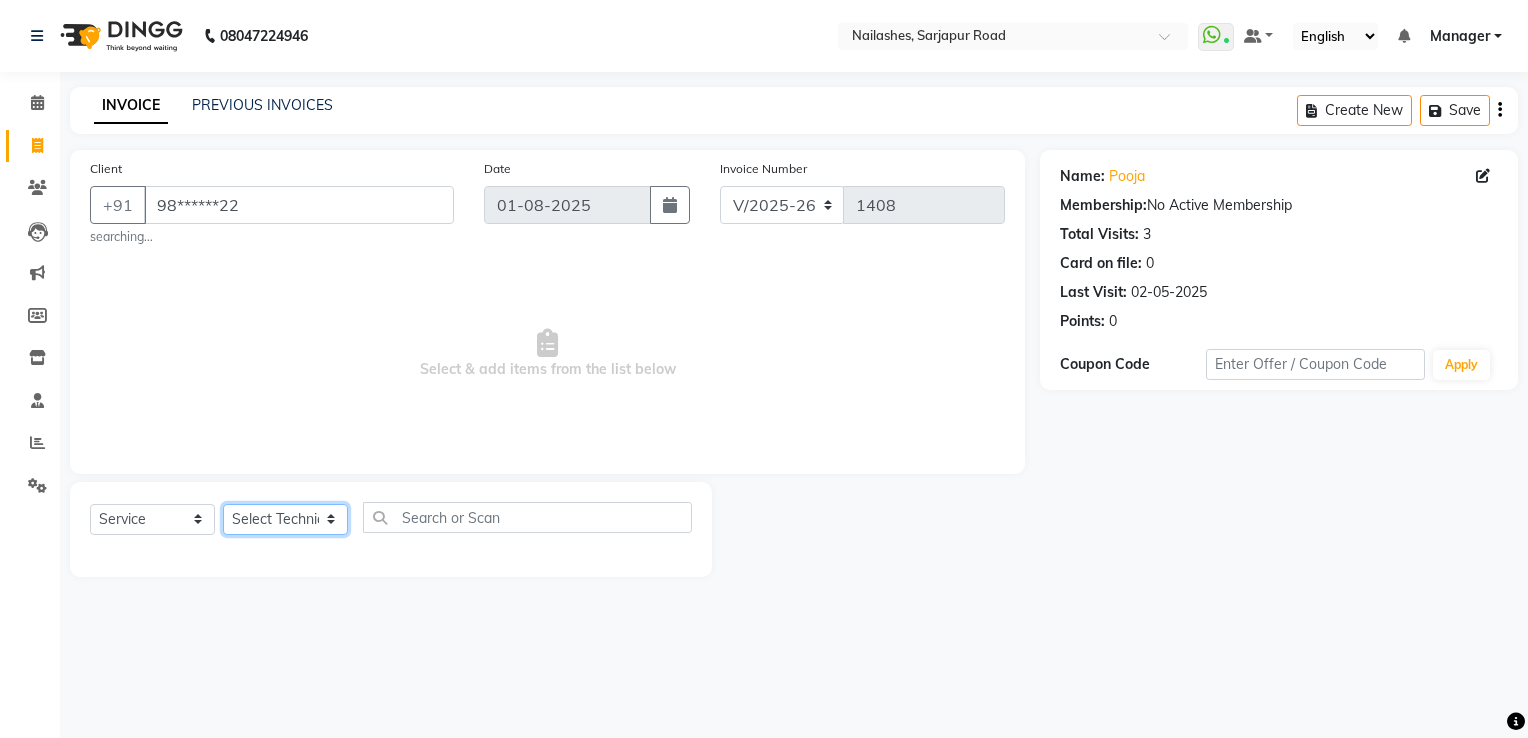 click on "Select Technician [NAME] [NAME] [NAME] [NAME] [NAME] [NAME] [NAME] [NAME] [NAME] Manager [NAME] [NAME] Owner [NAME] [NAME] [NAME]" 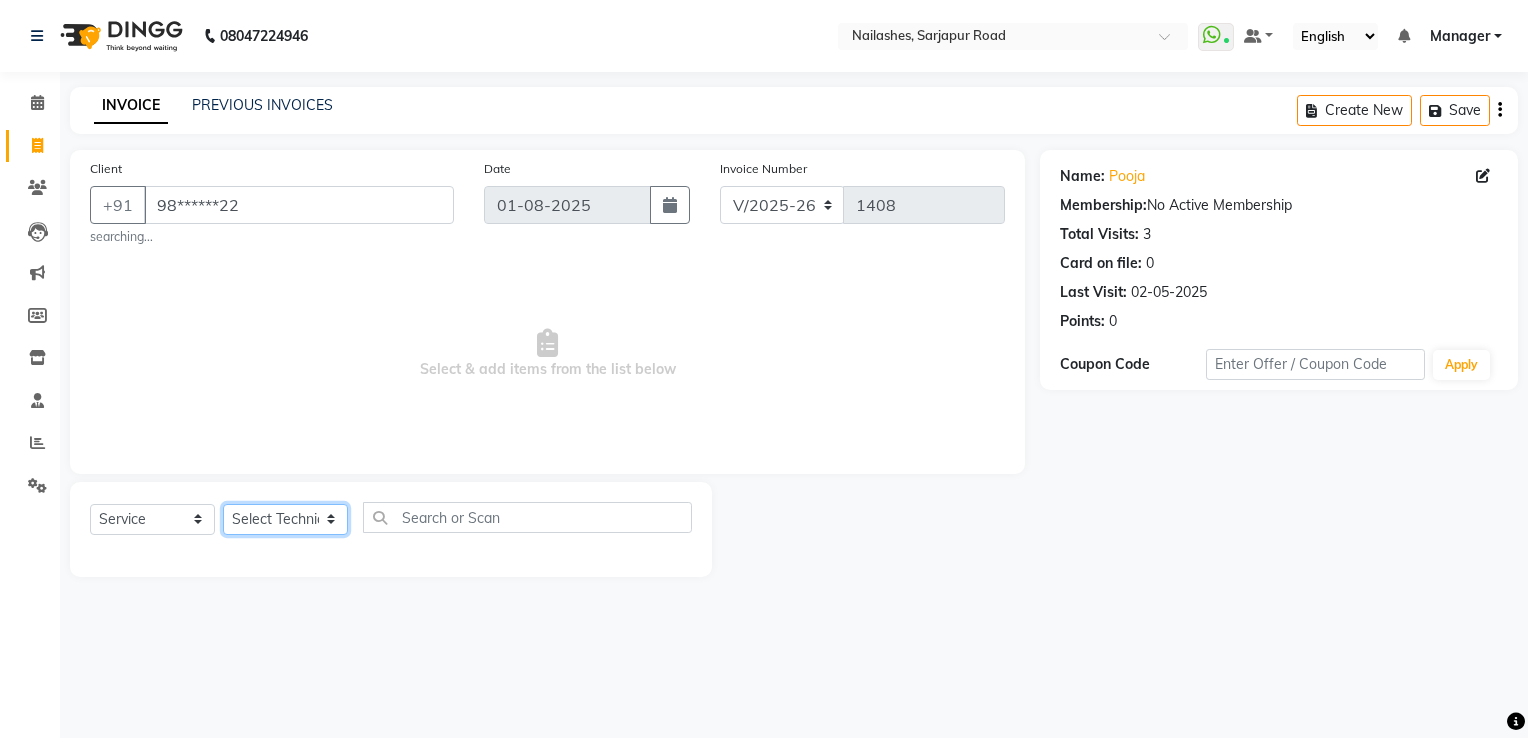select on "80708" 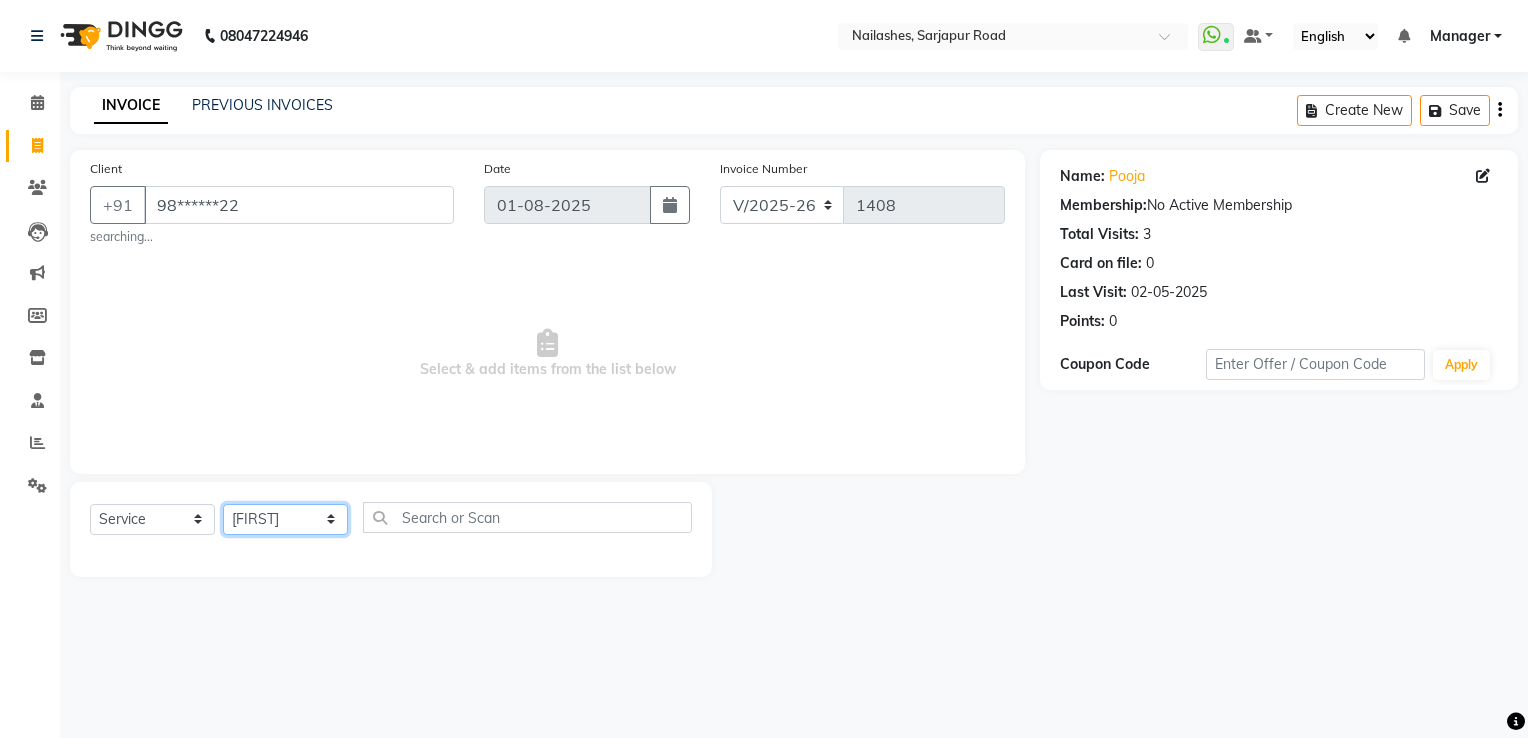 click on "Select Technician [NAME] [NAME] [NAME] [NAME] [NAME] [NAME] [NAME] [NAME] [NAME] Manager [NAME] [NAME] Owner [NAME] [NAME] [NAME]" 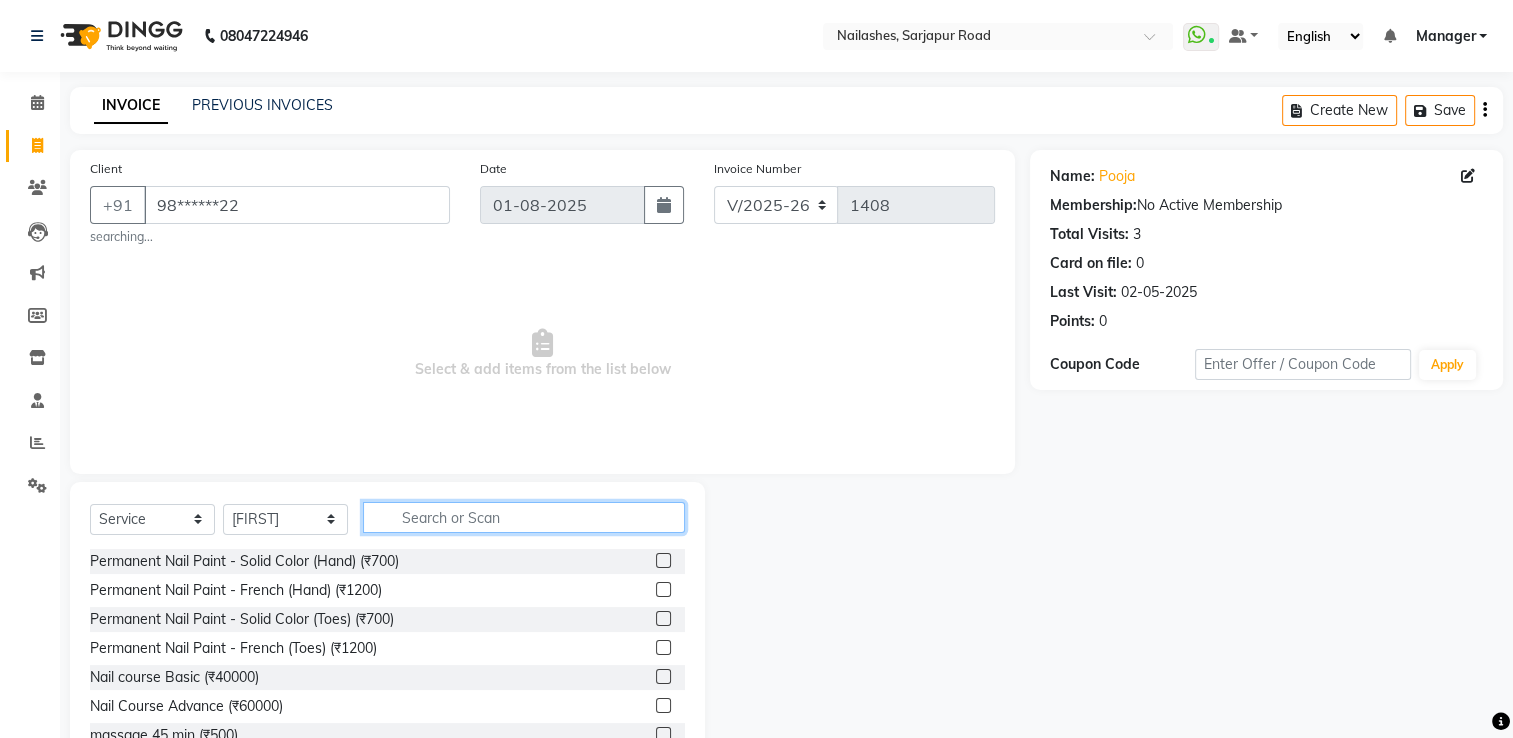 click 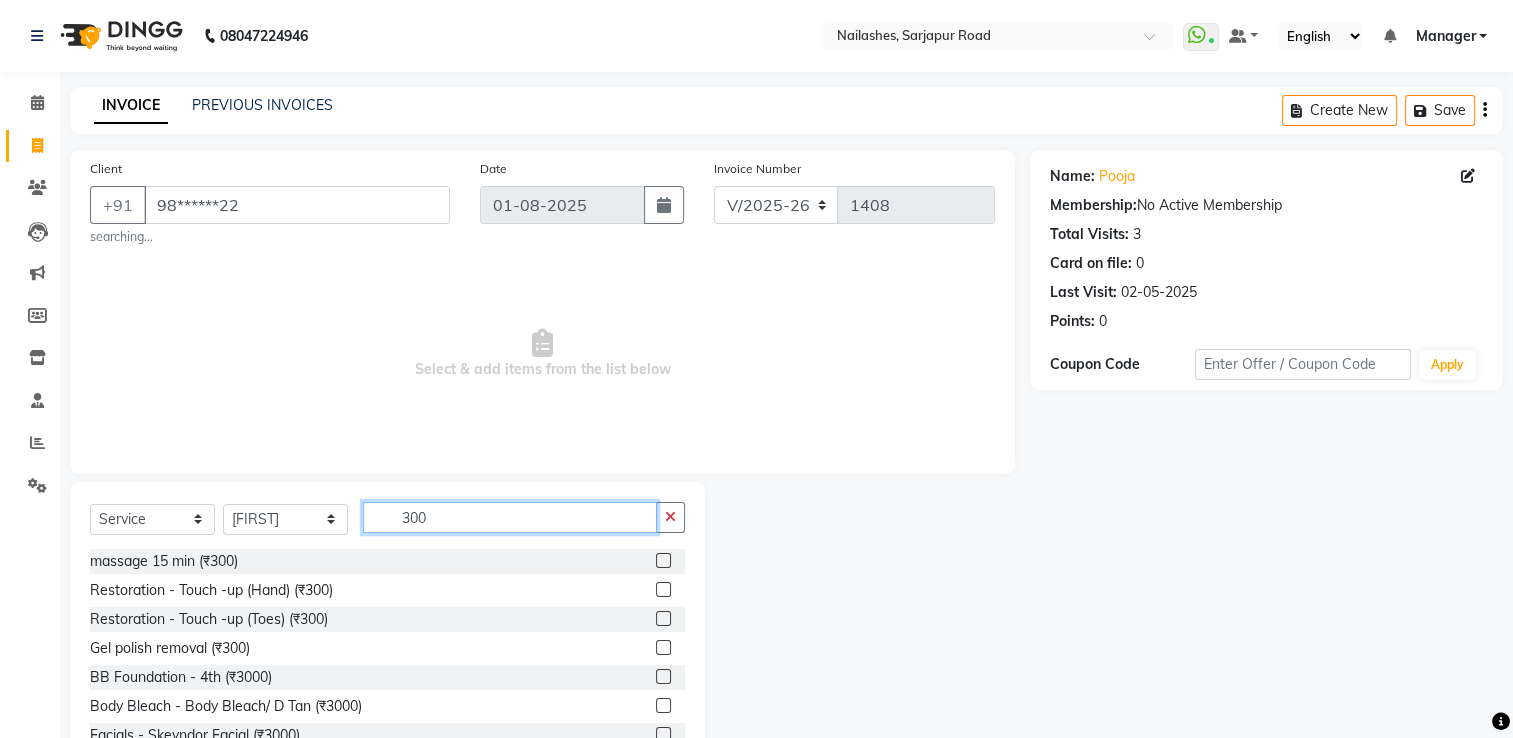 type on "300" 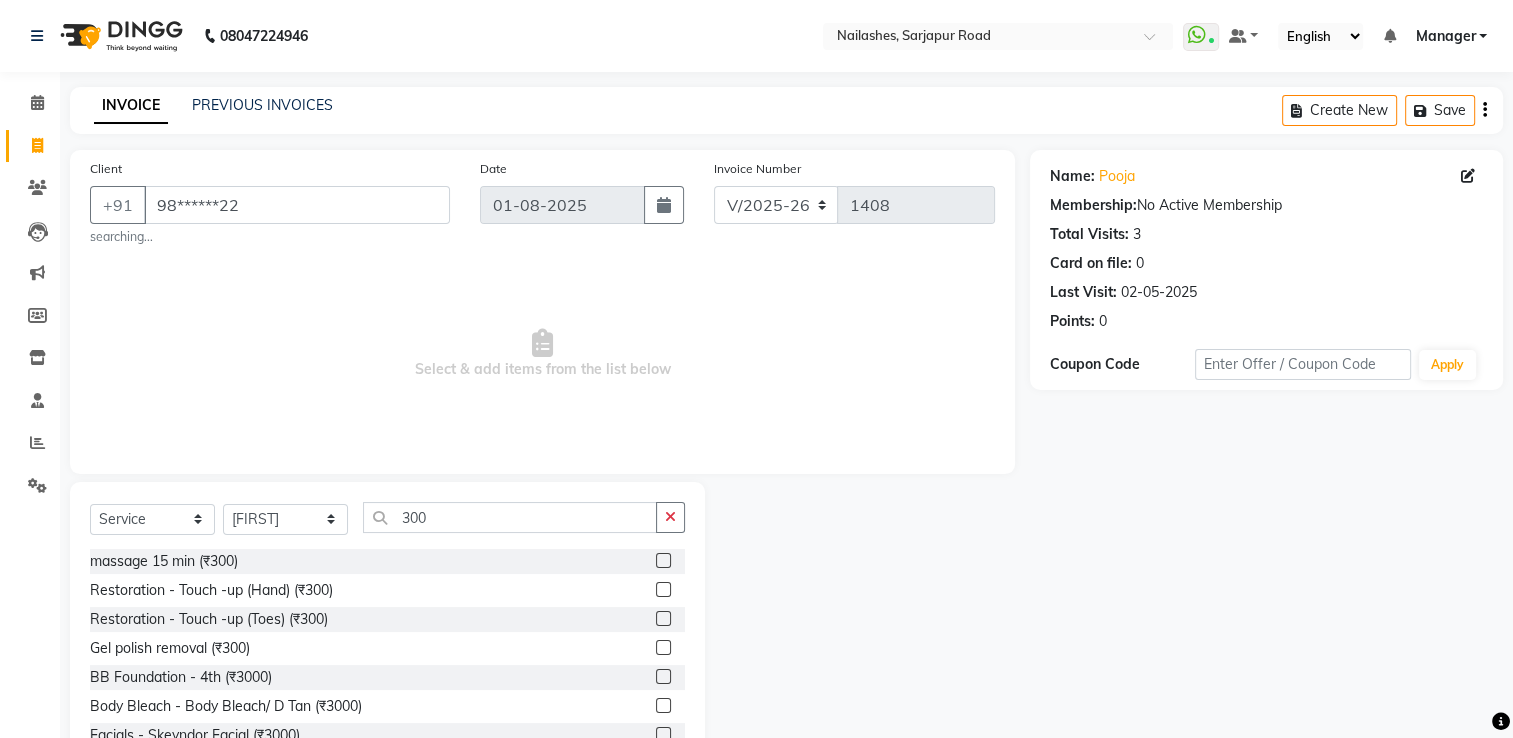 click 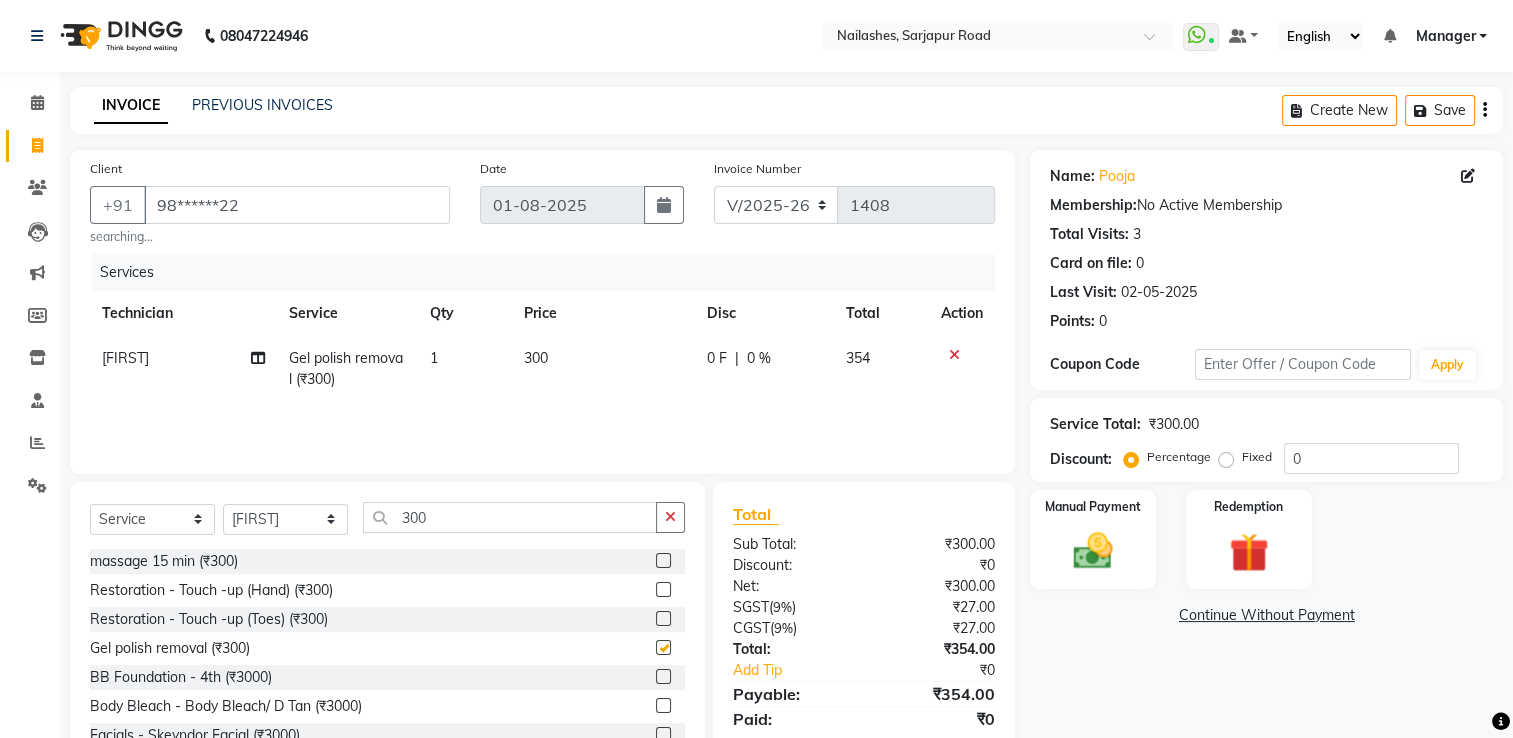 checkbox on "false" 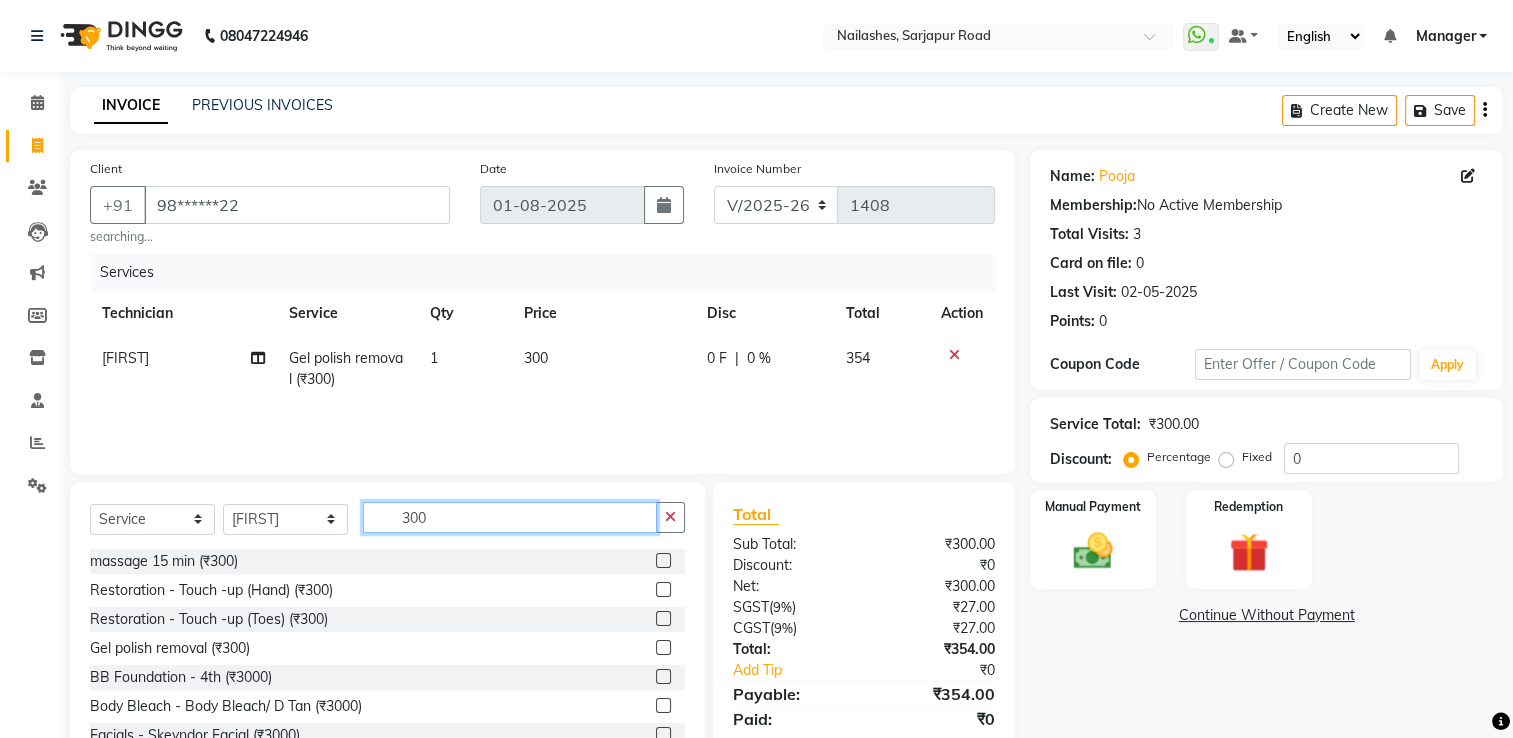 click on "300" 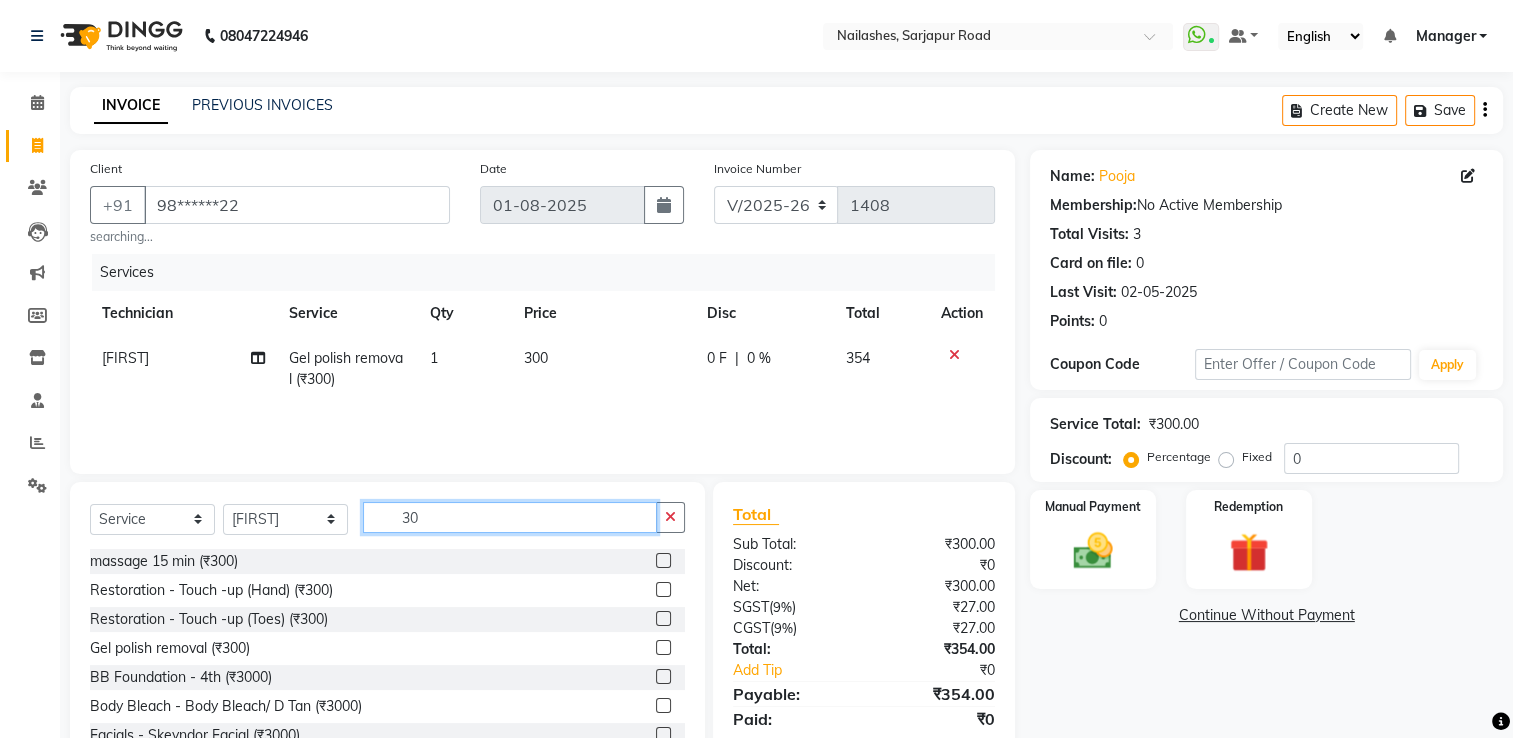 type on "3" 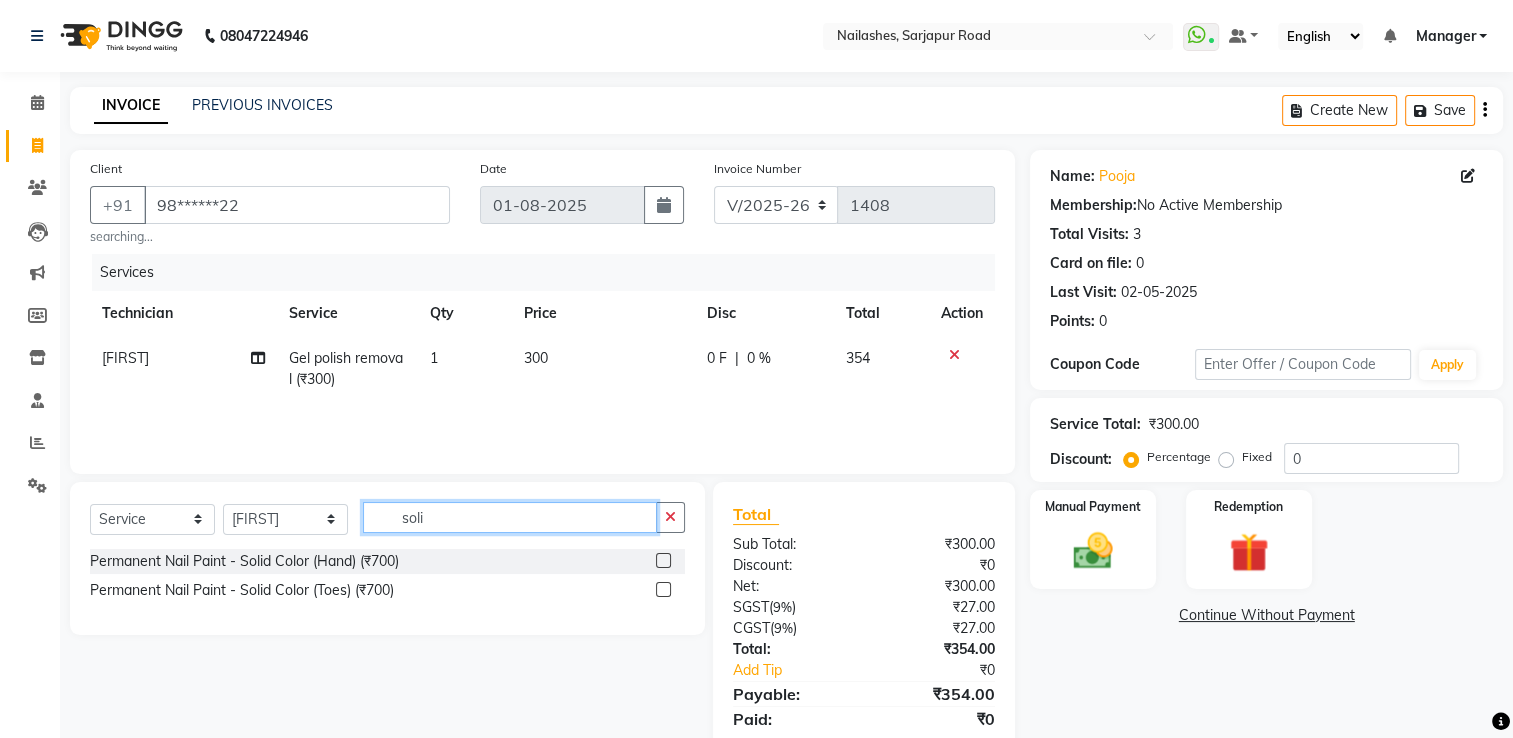 type on "soli" 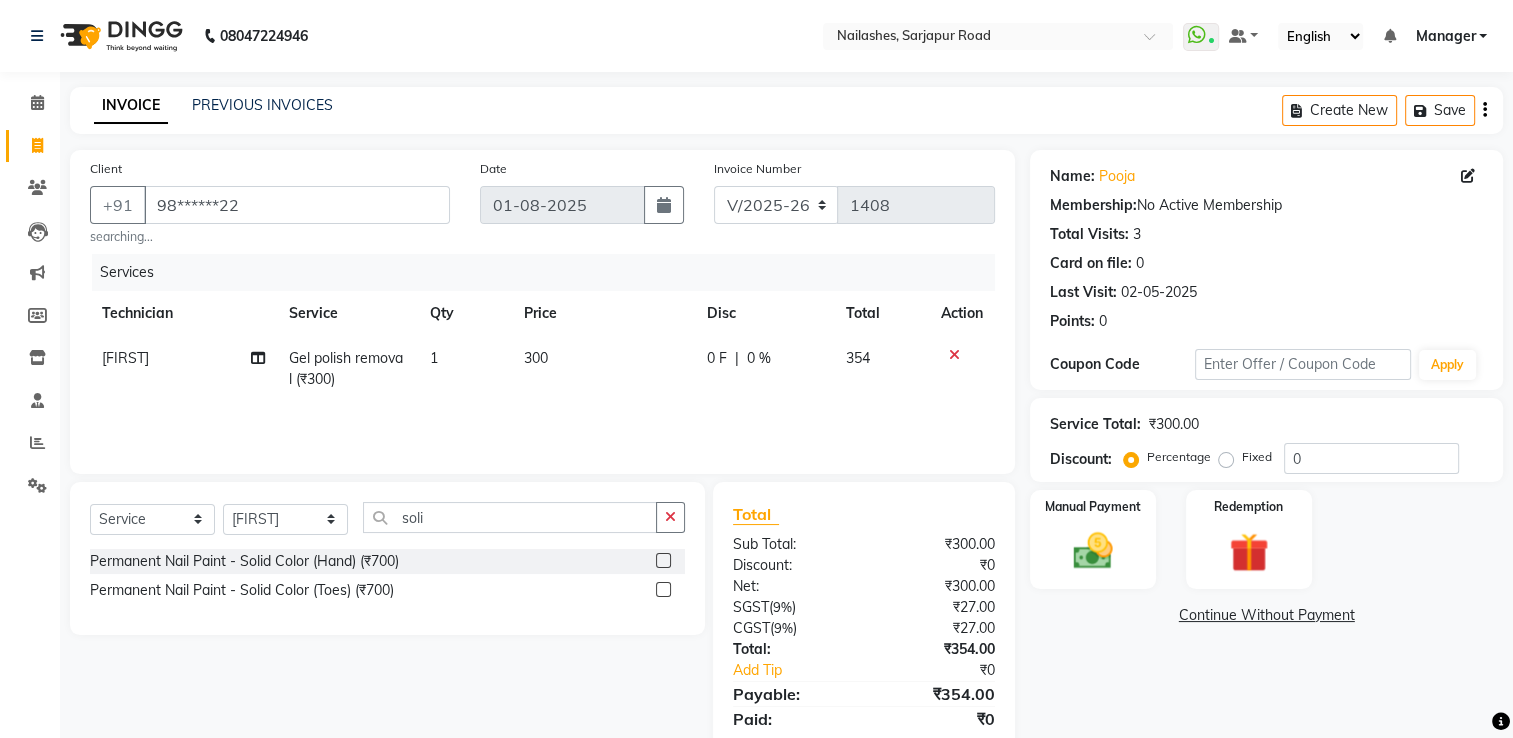 click 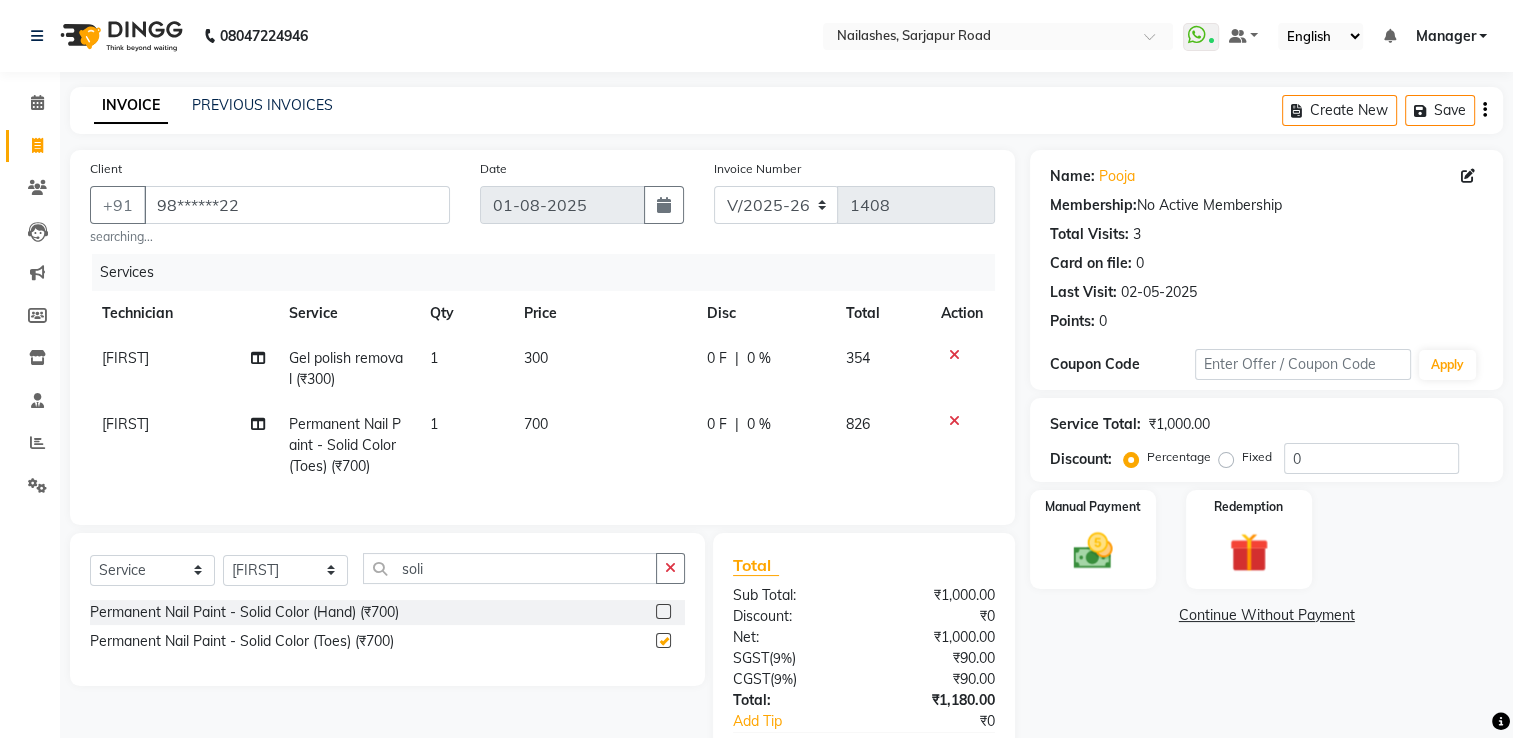 checkbox on "false" 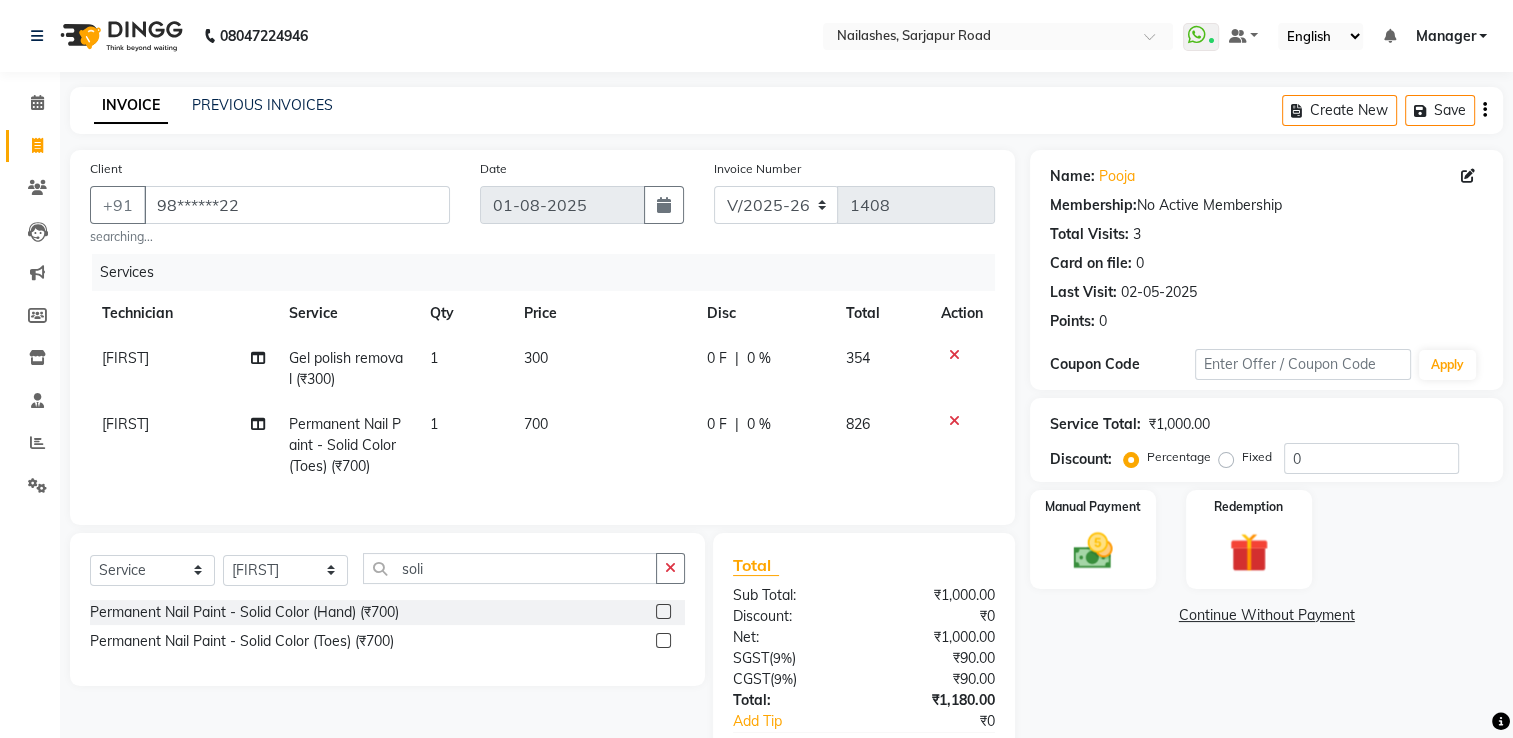 scroll, scrollTop: 134, scrollLeft: 0, axis: vertical 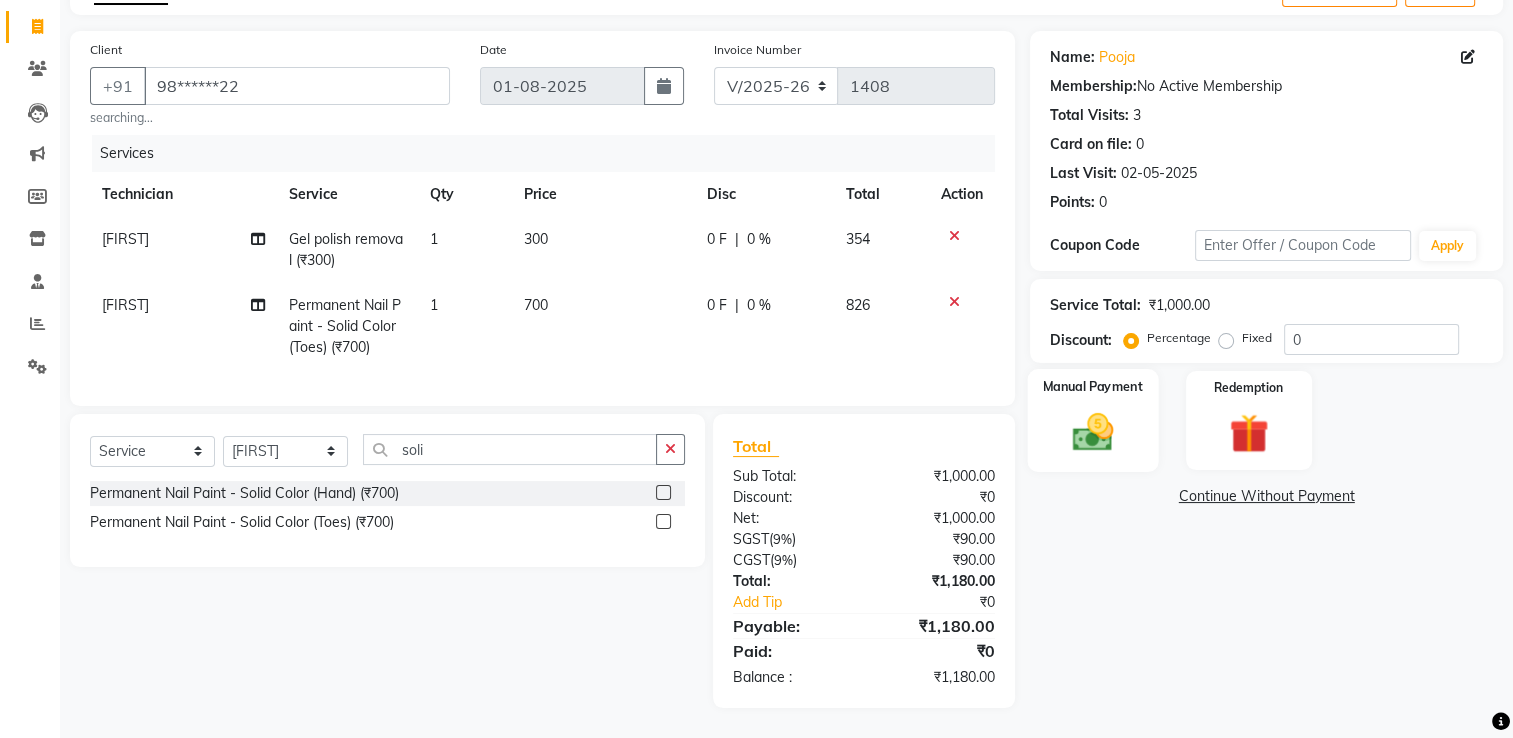 click 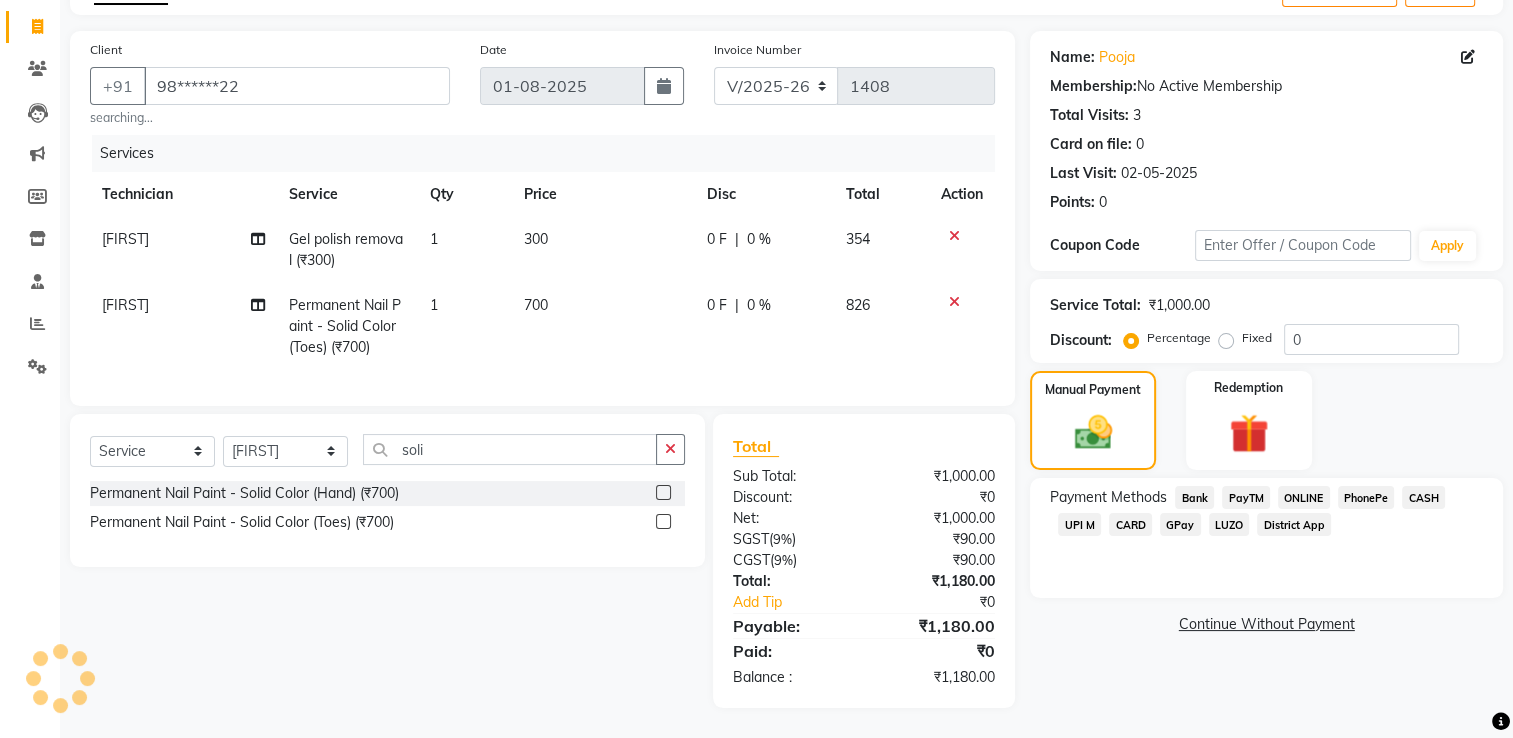click on "UPI M" 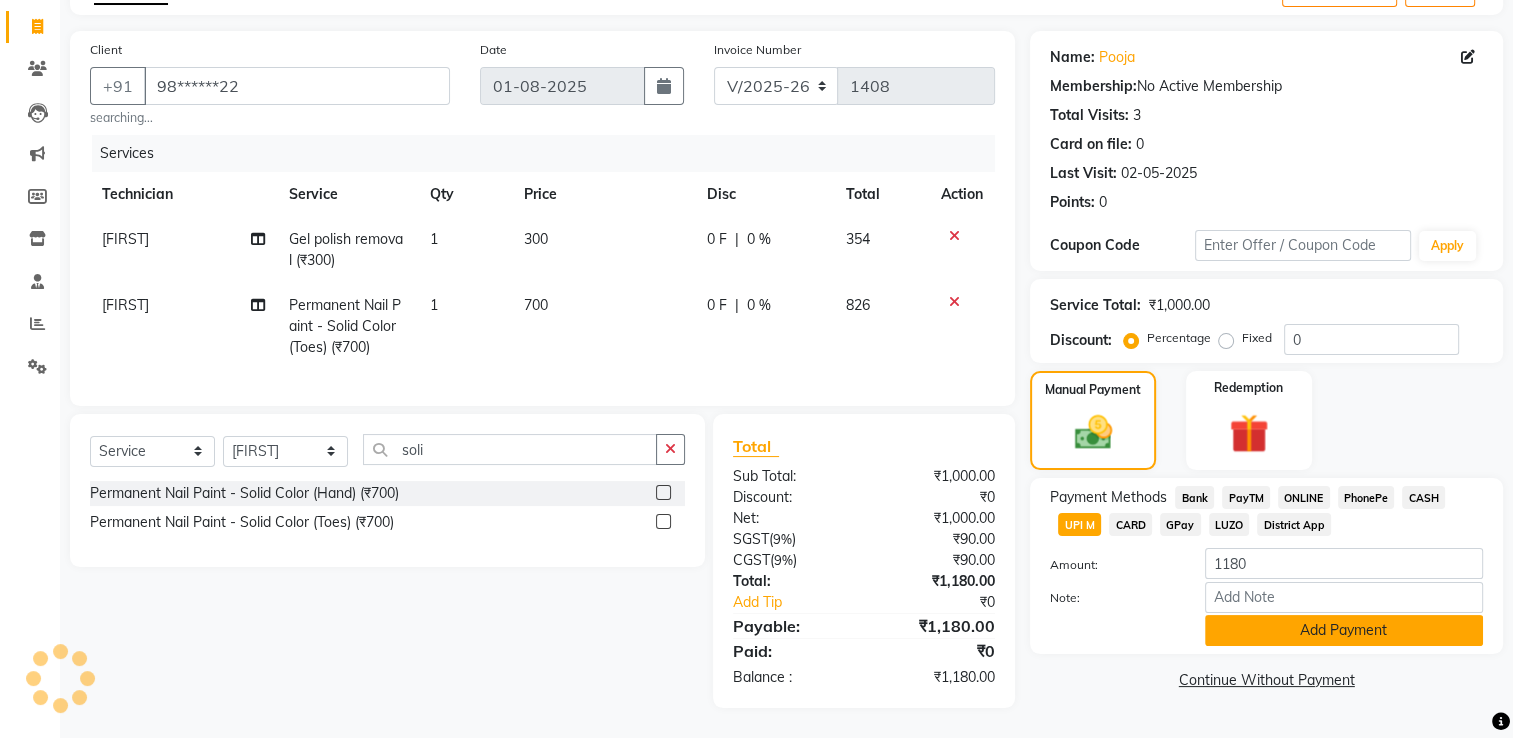 click on "Add Payment" 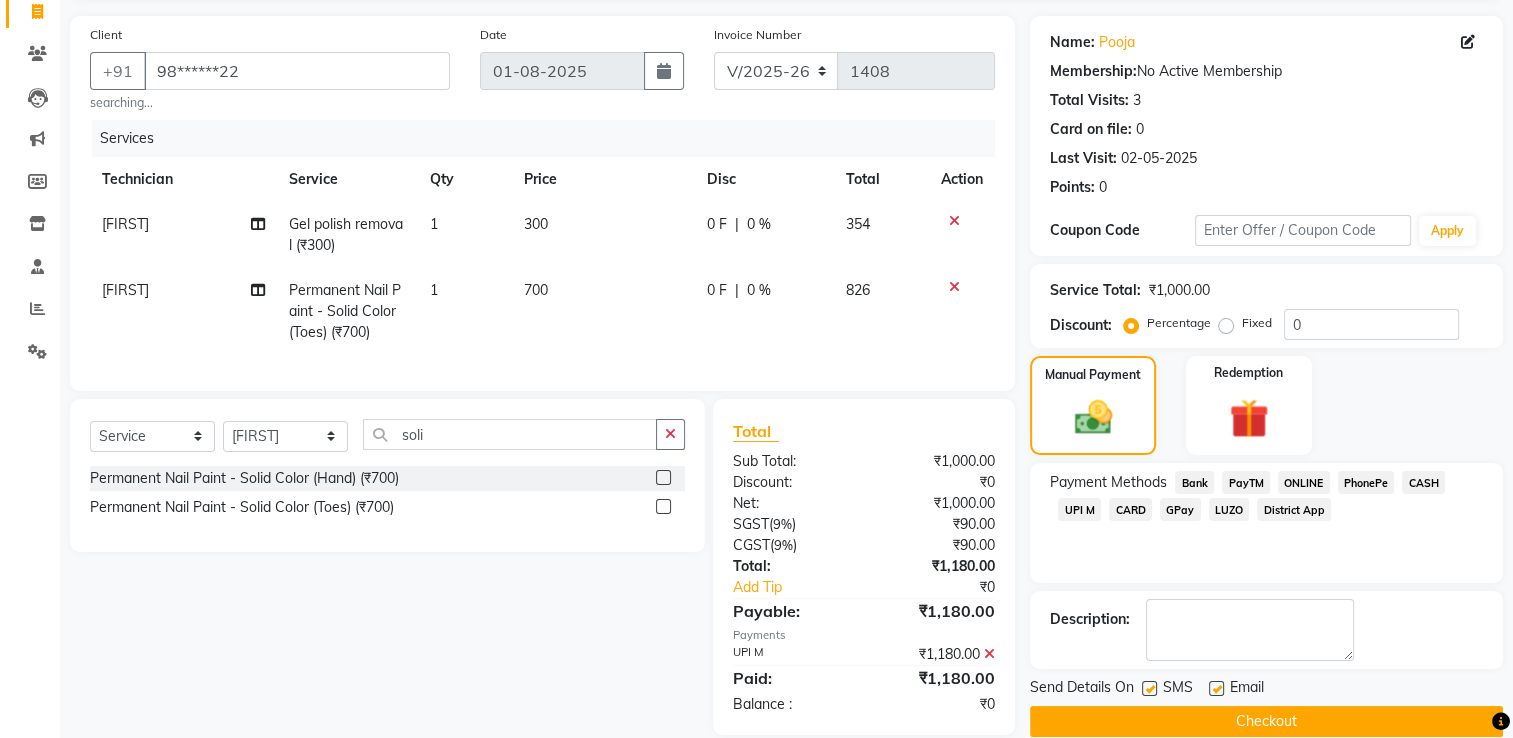click on "Checkout" 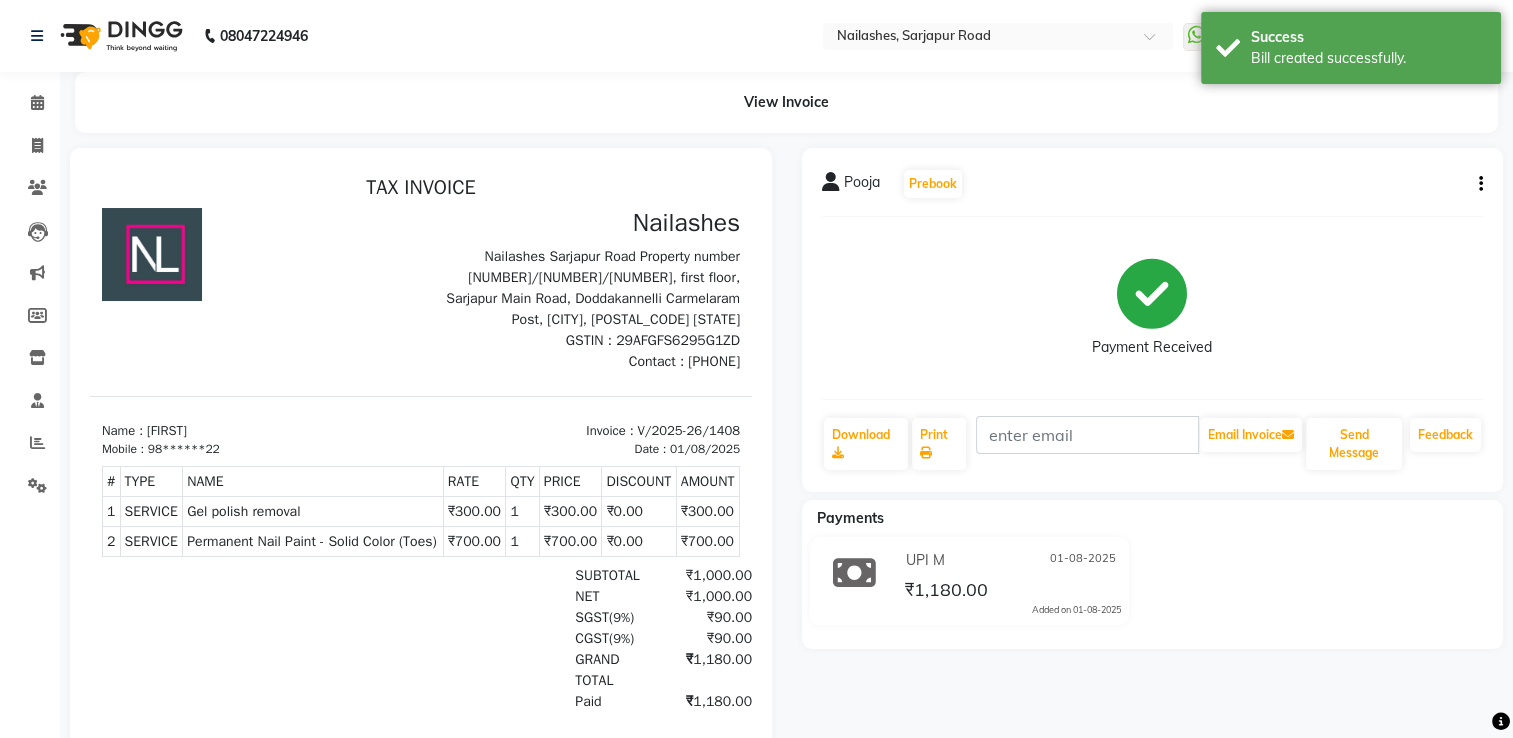 scroll, scrollTop: 0, scrollLeft: 0, axis: both 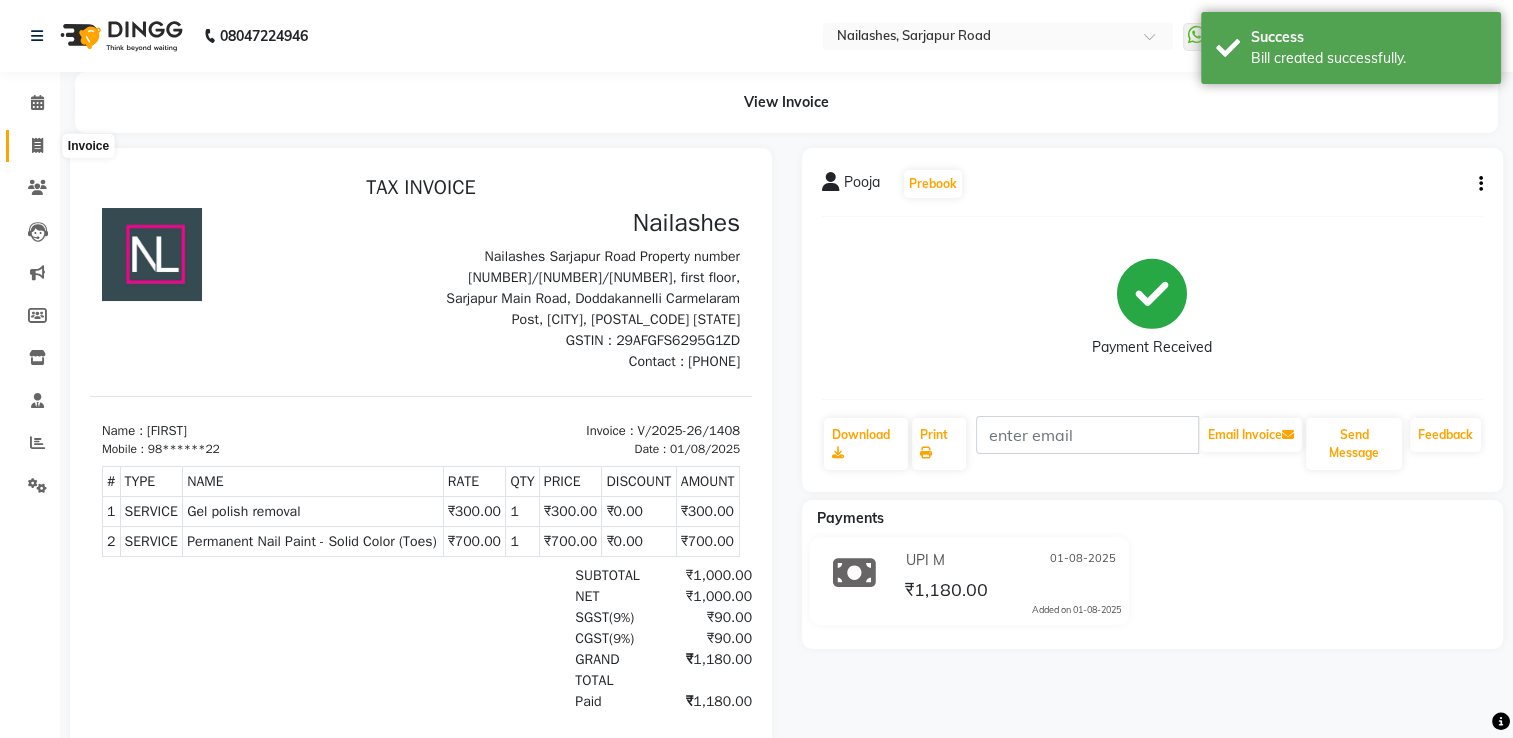 click 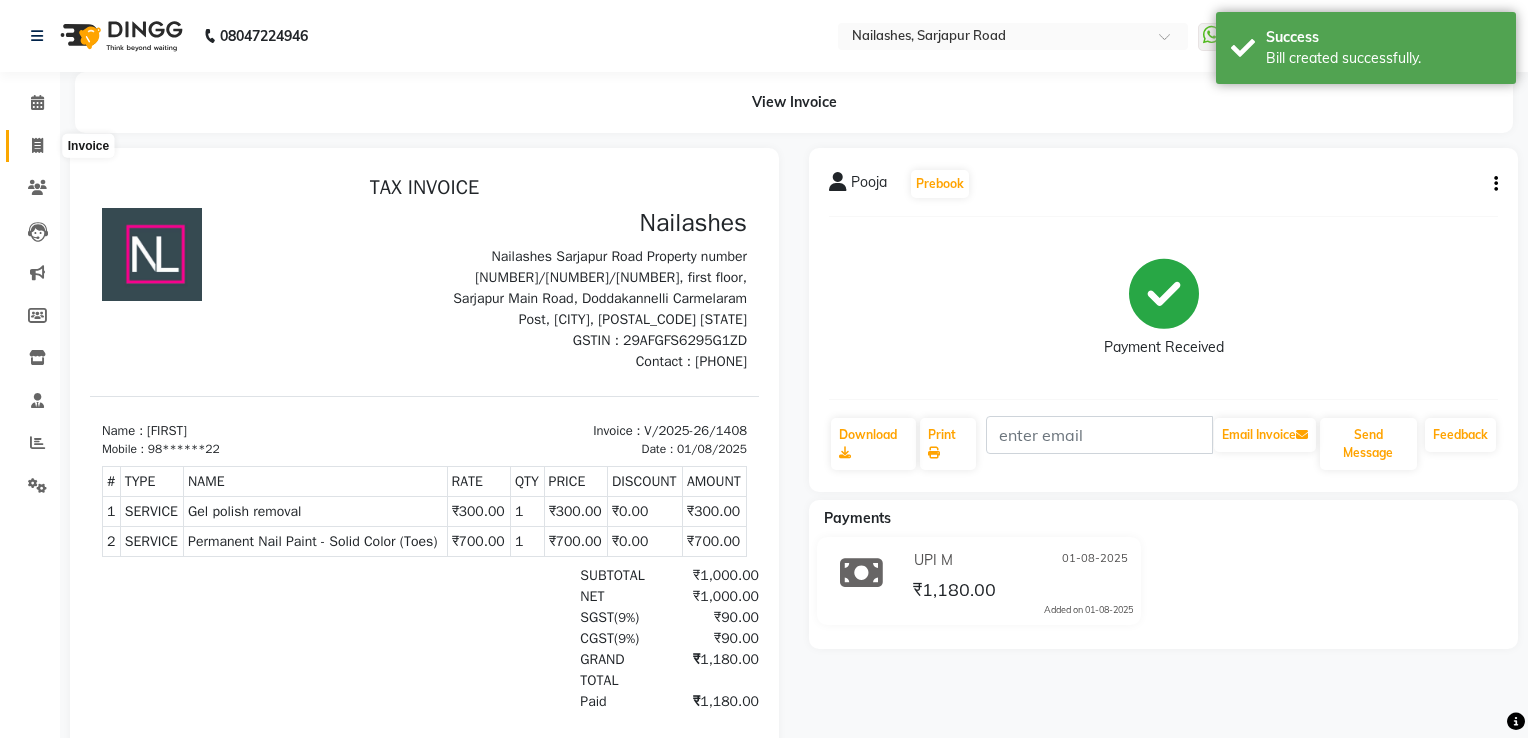 select on "service" 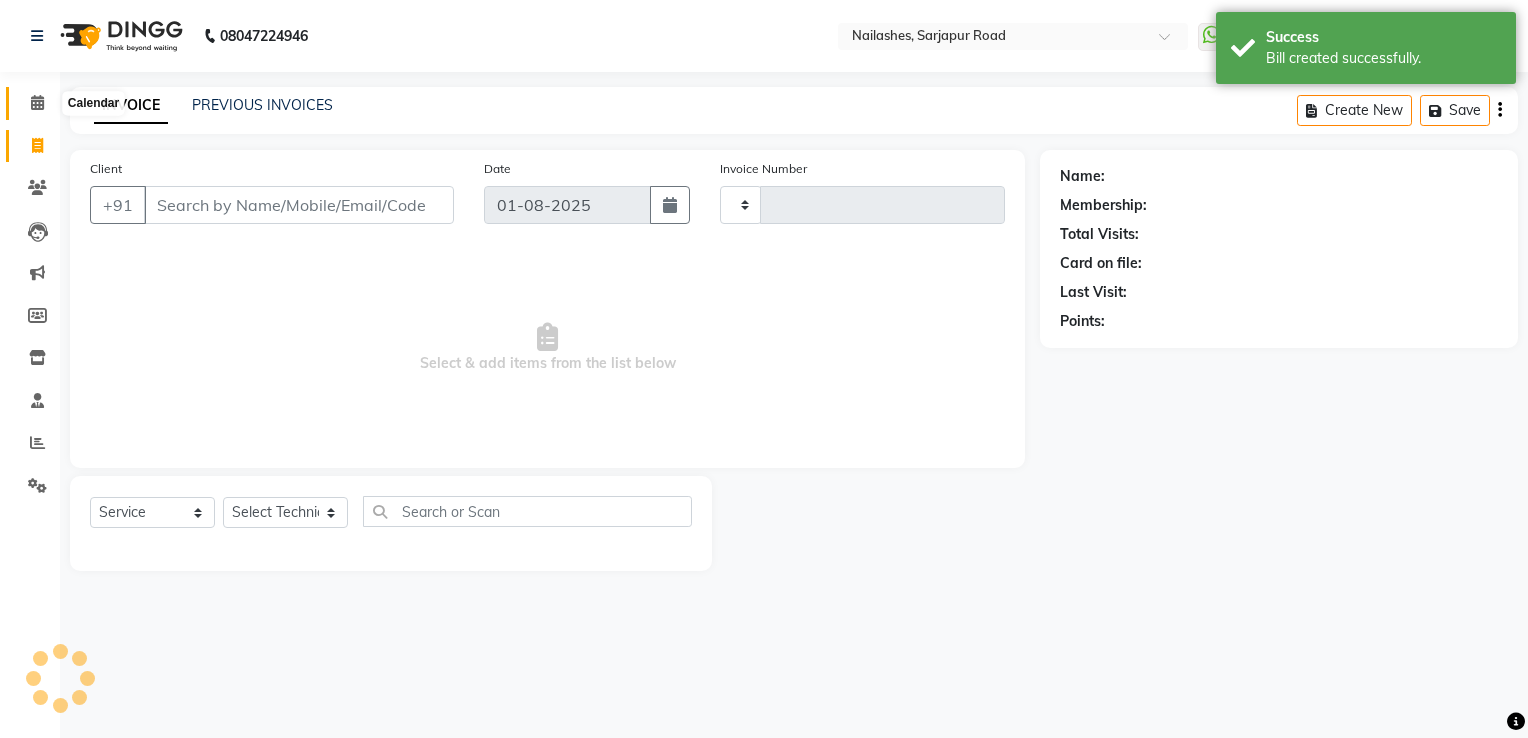 click 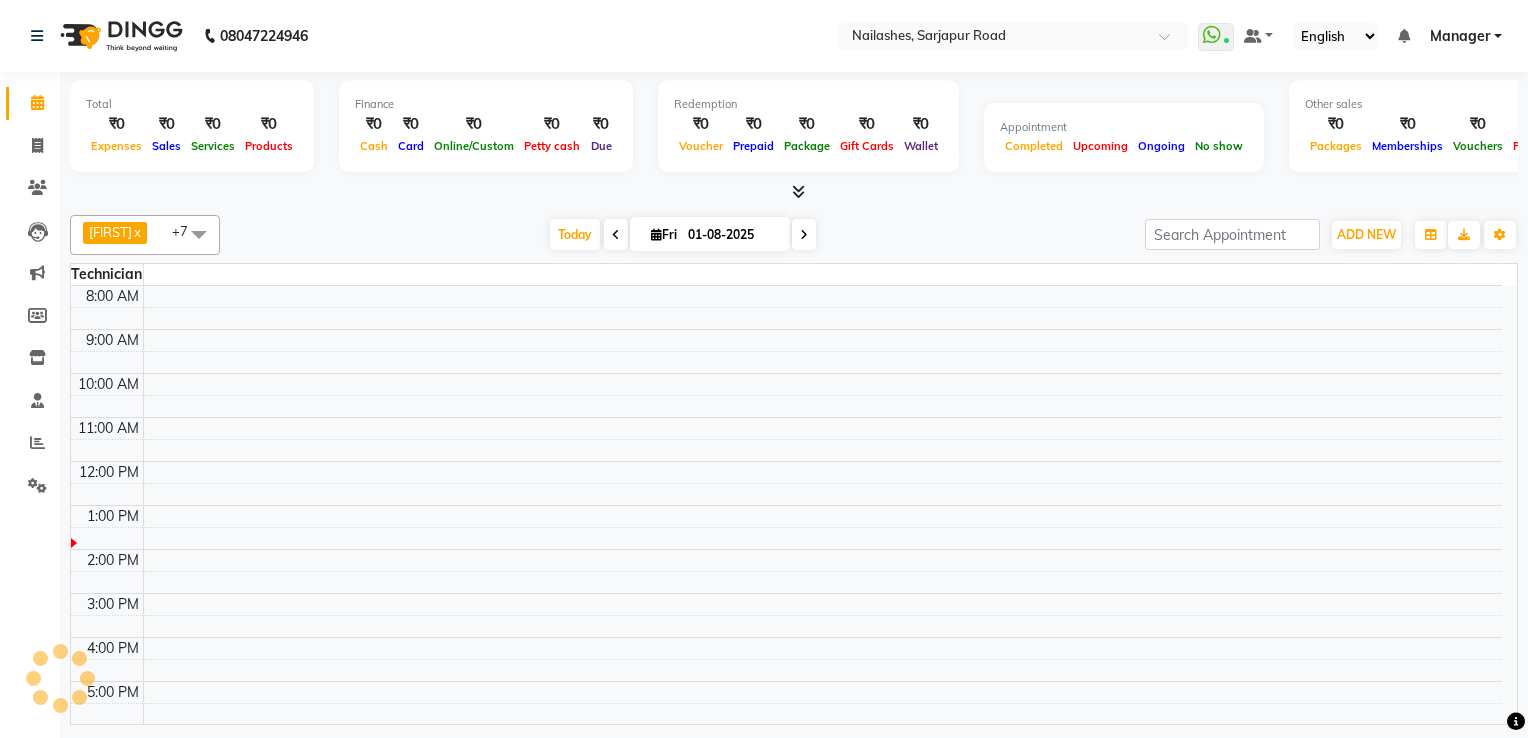 click at bounding box center (798, 191) 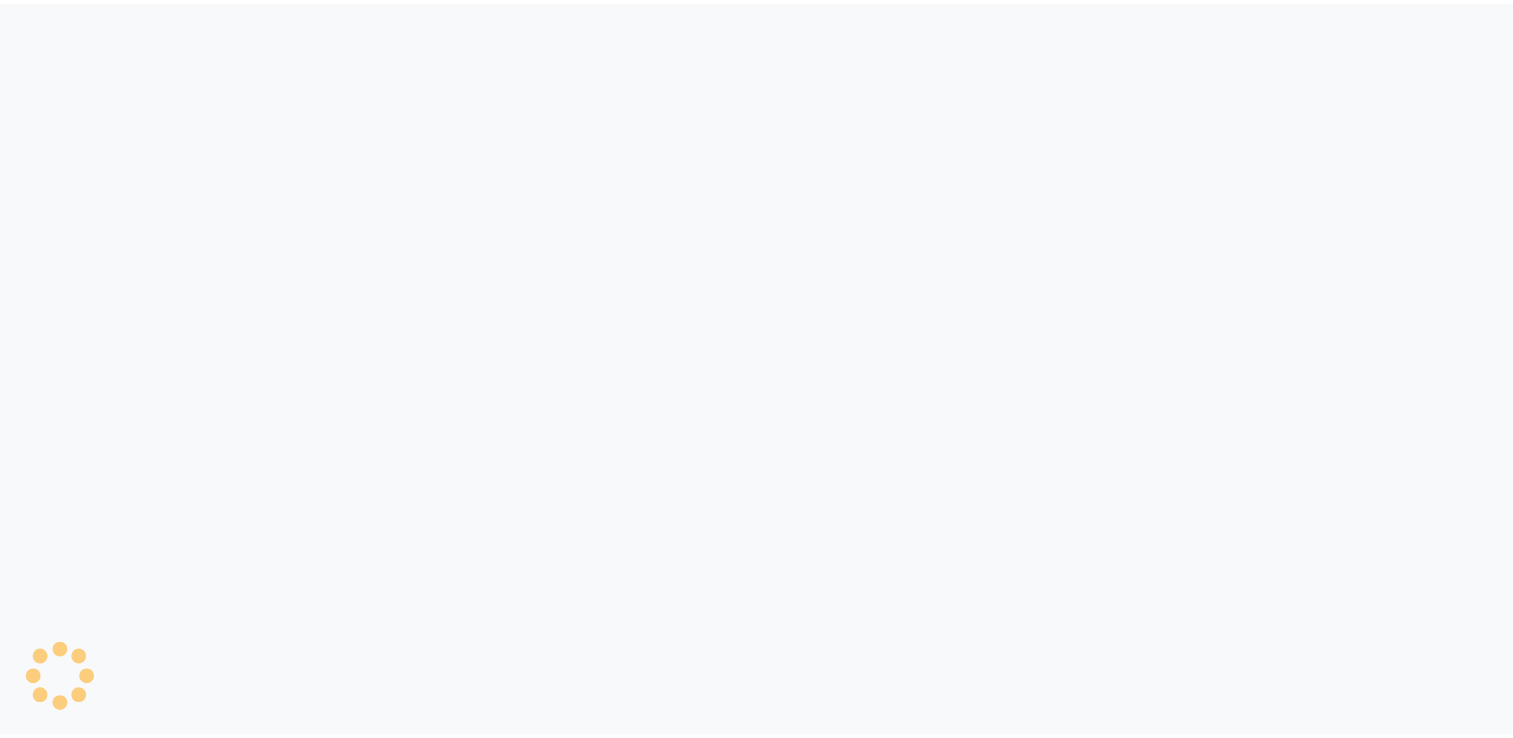 scroll, scrollTop: 0, scrollLeft: 0, axis: both 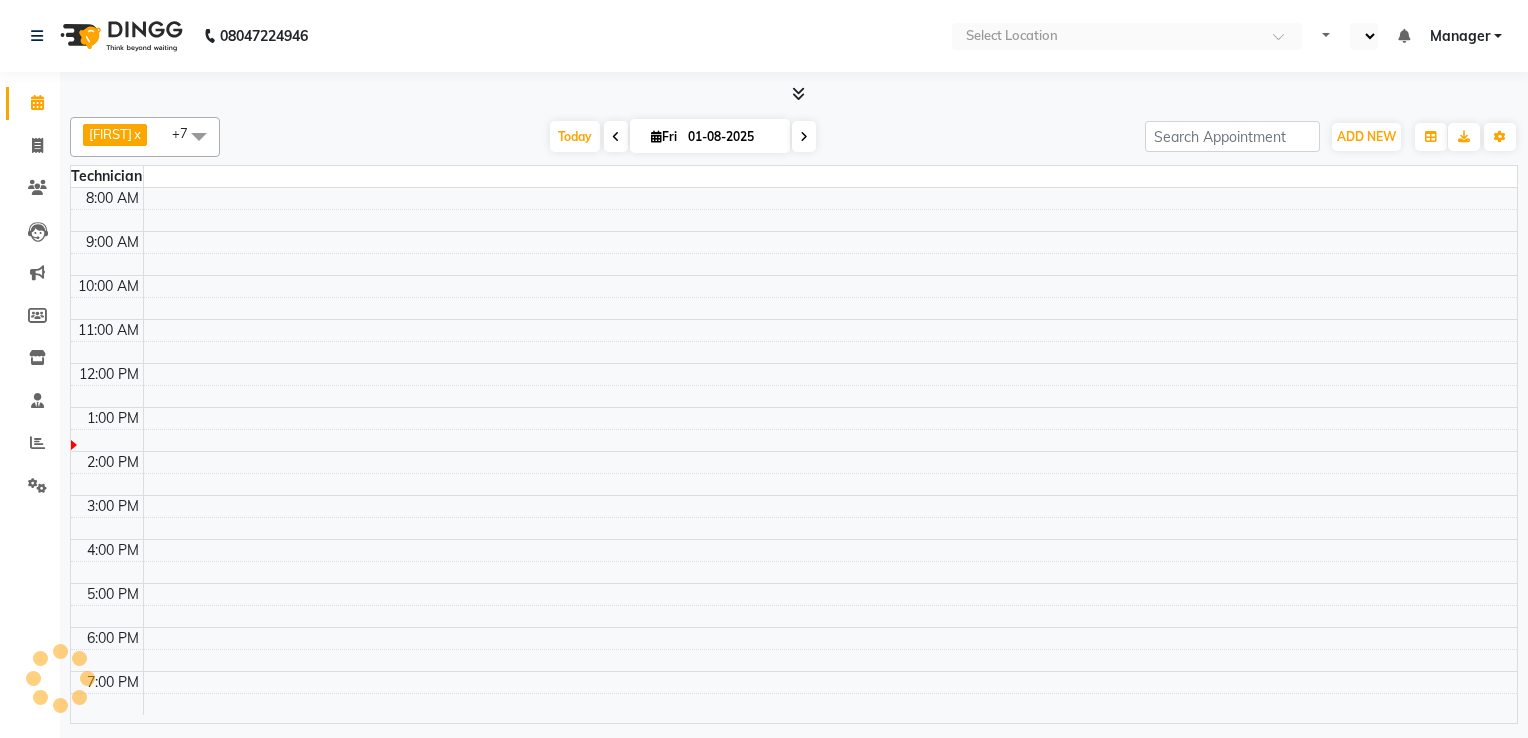 select on "en" 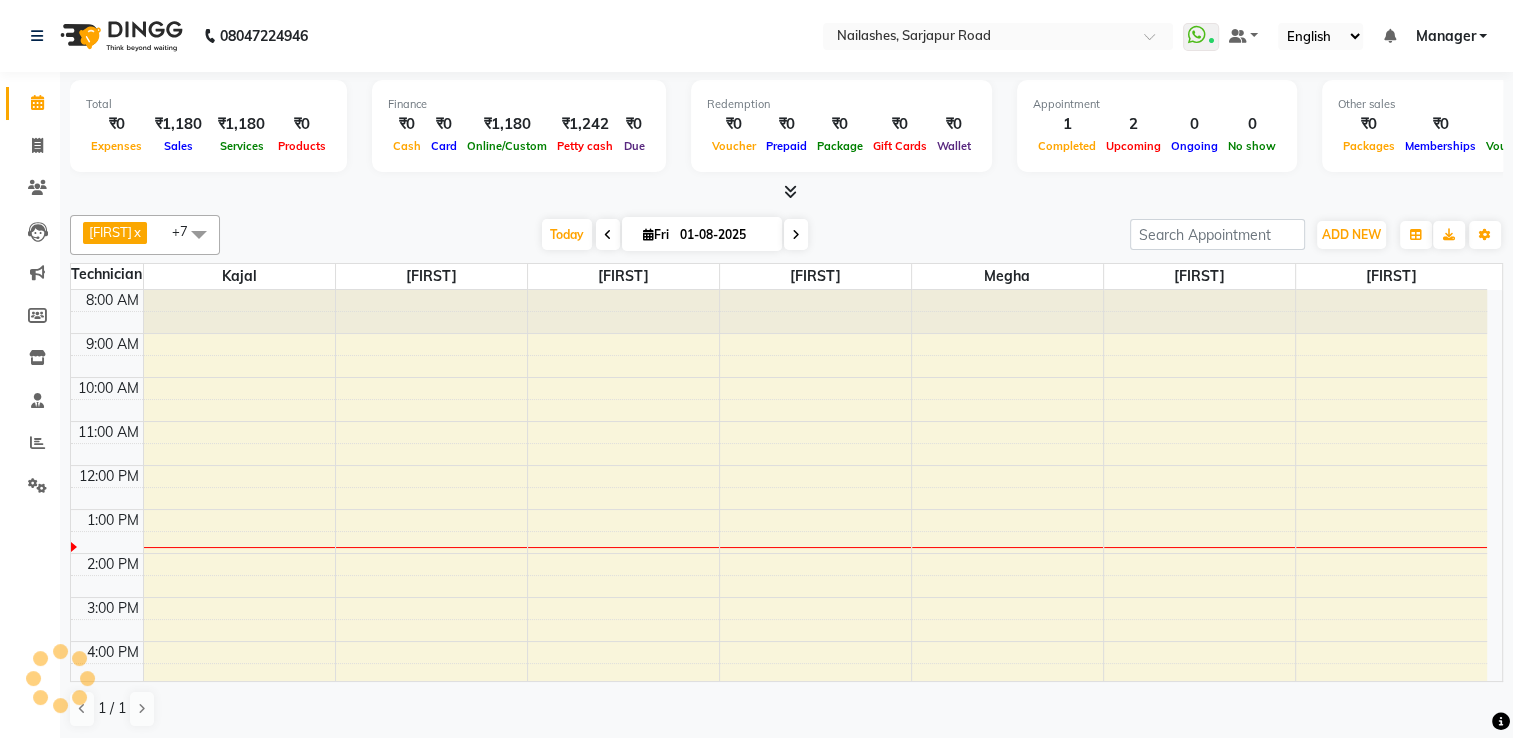 scroll, scrollTop: 0, scrollLeft: 0, axis: both 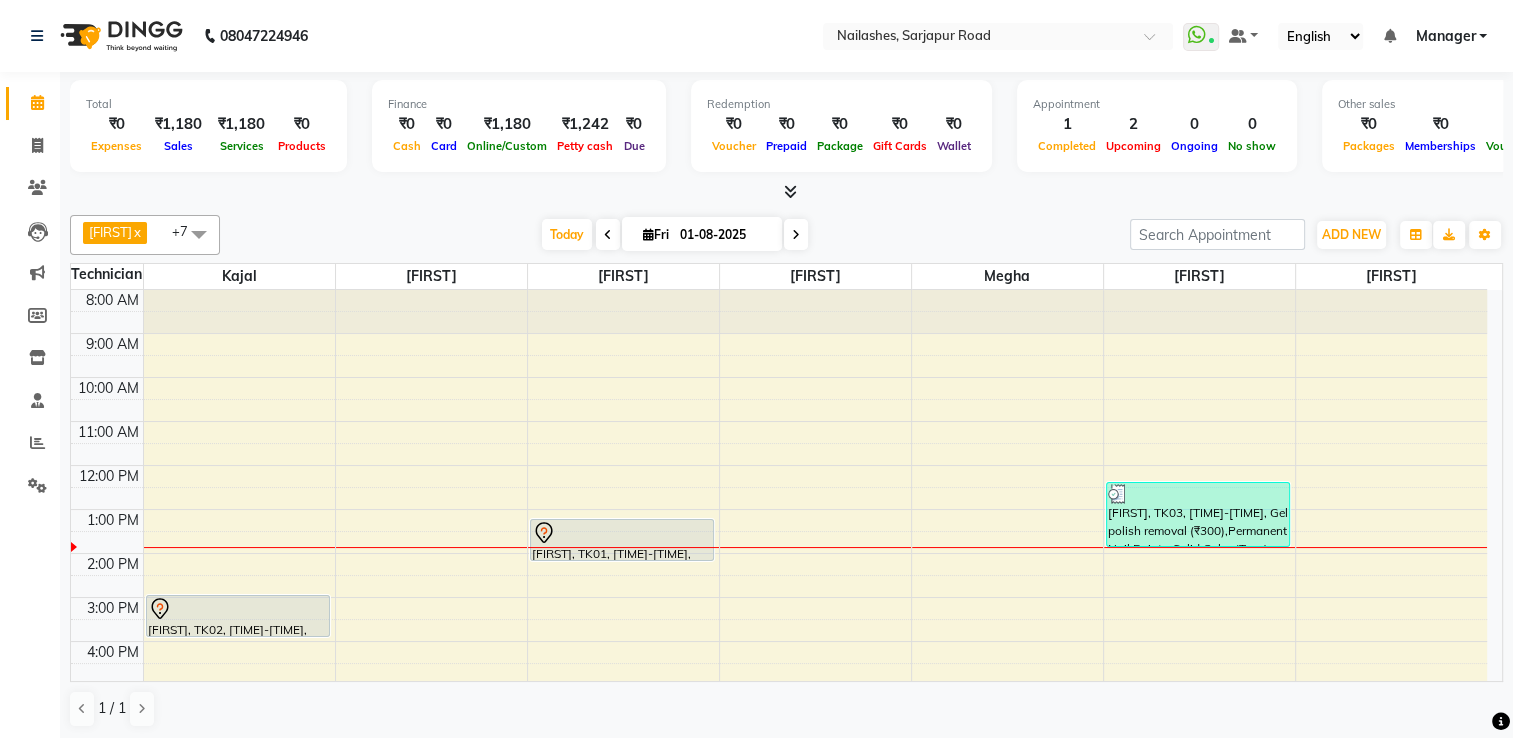 click at bounding box center (790, 191) 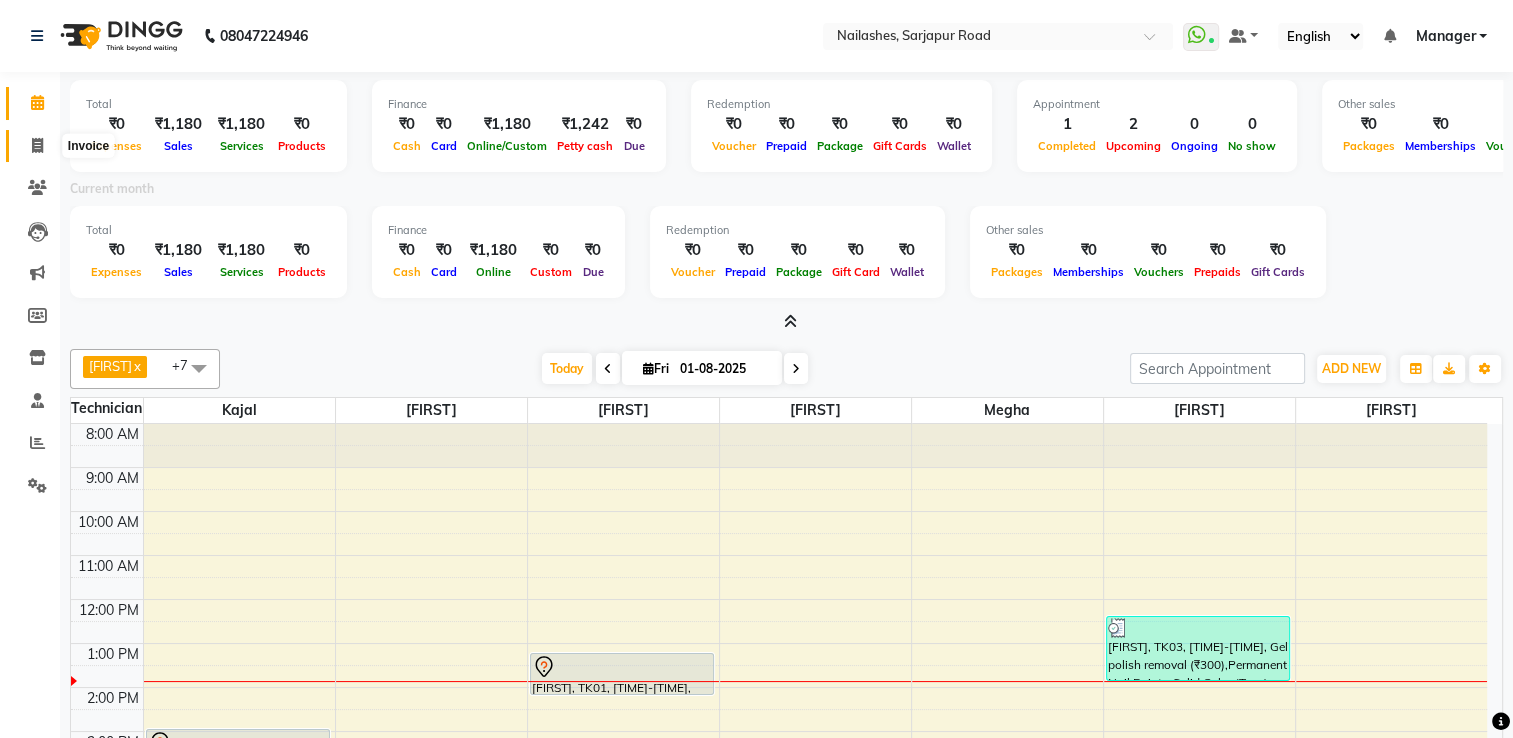 click 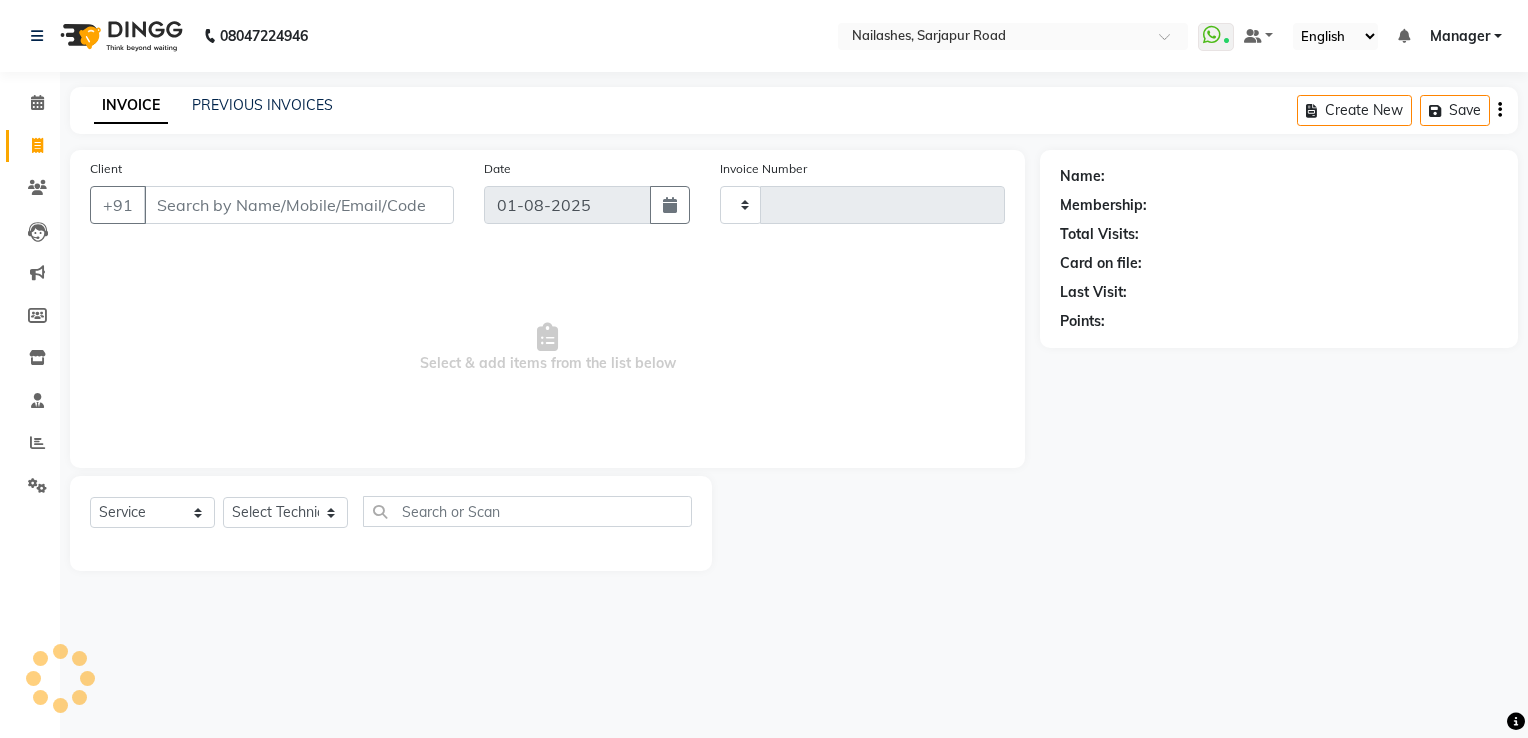 type on "1409" 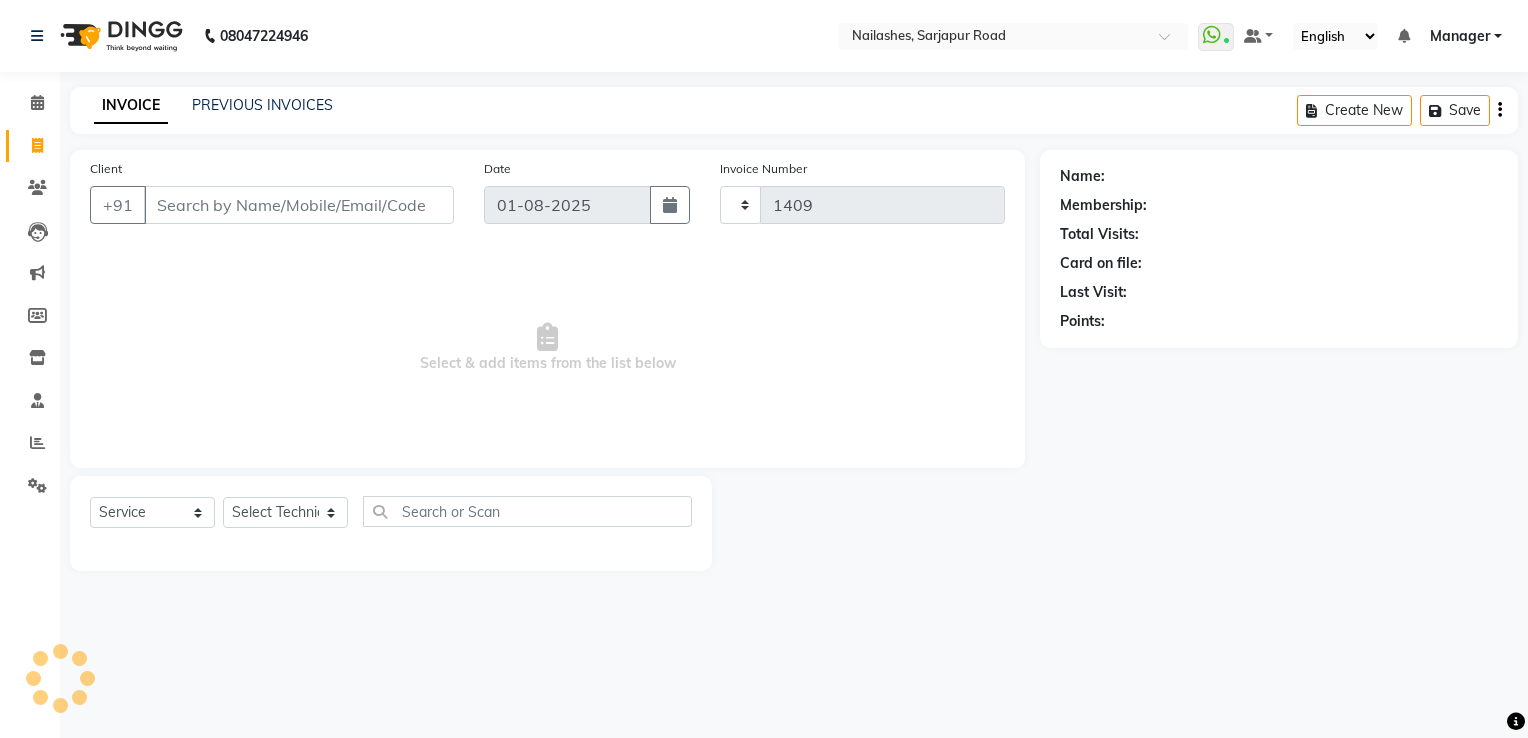 select on "6579" 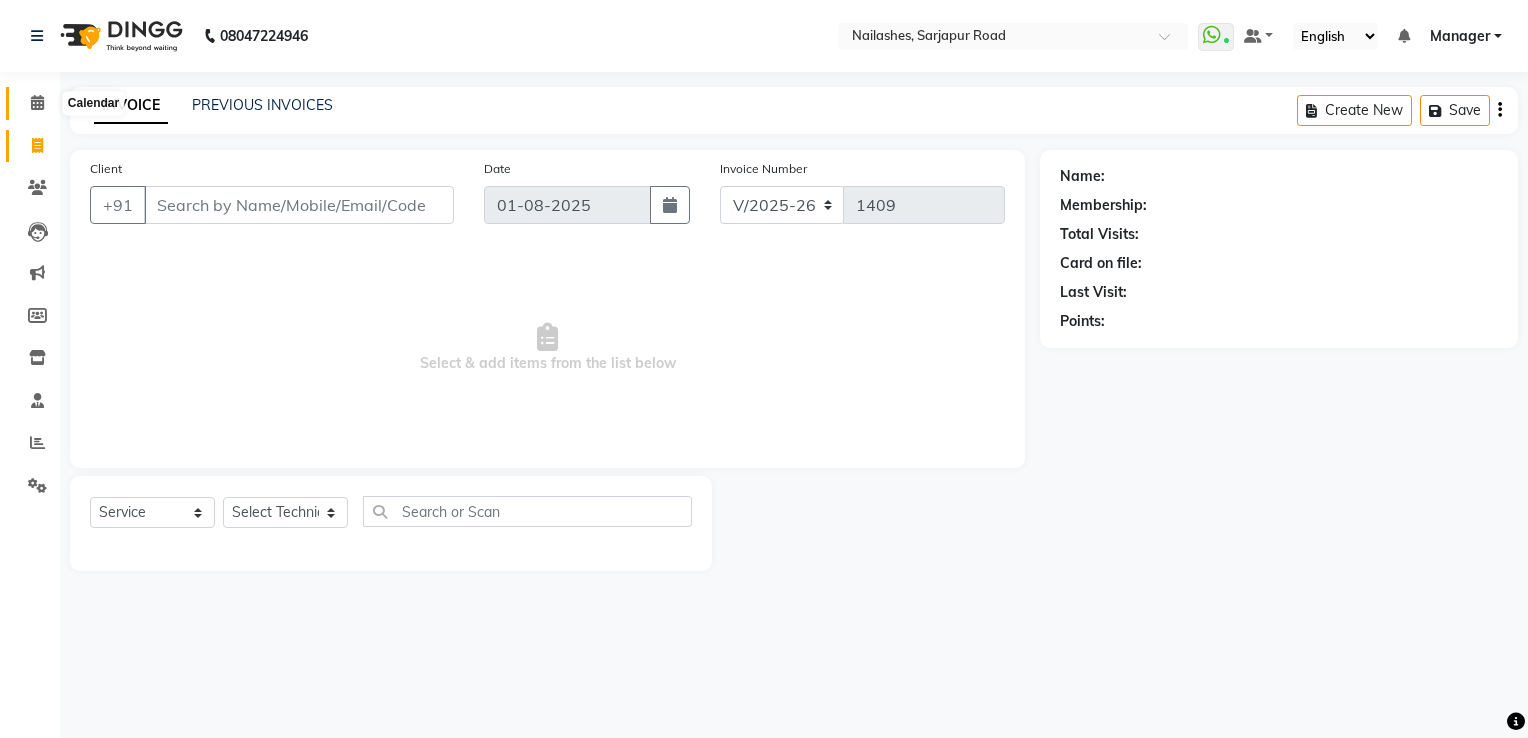 click 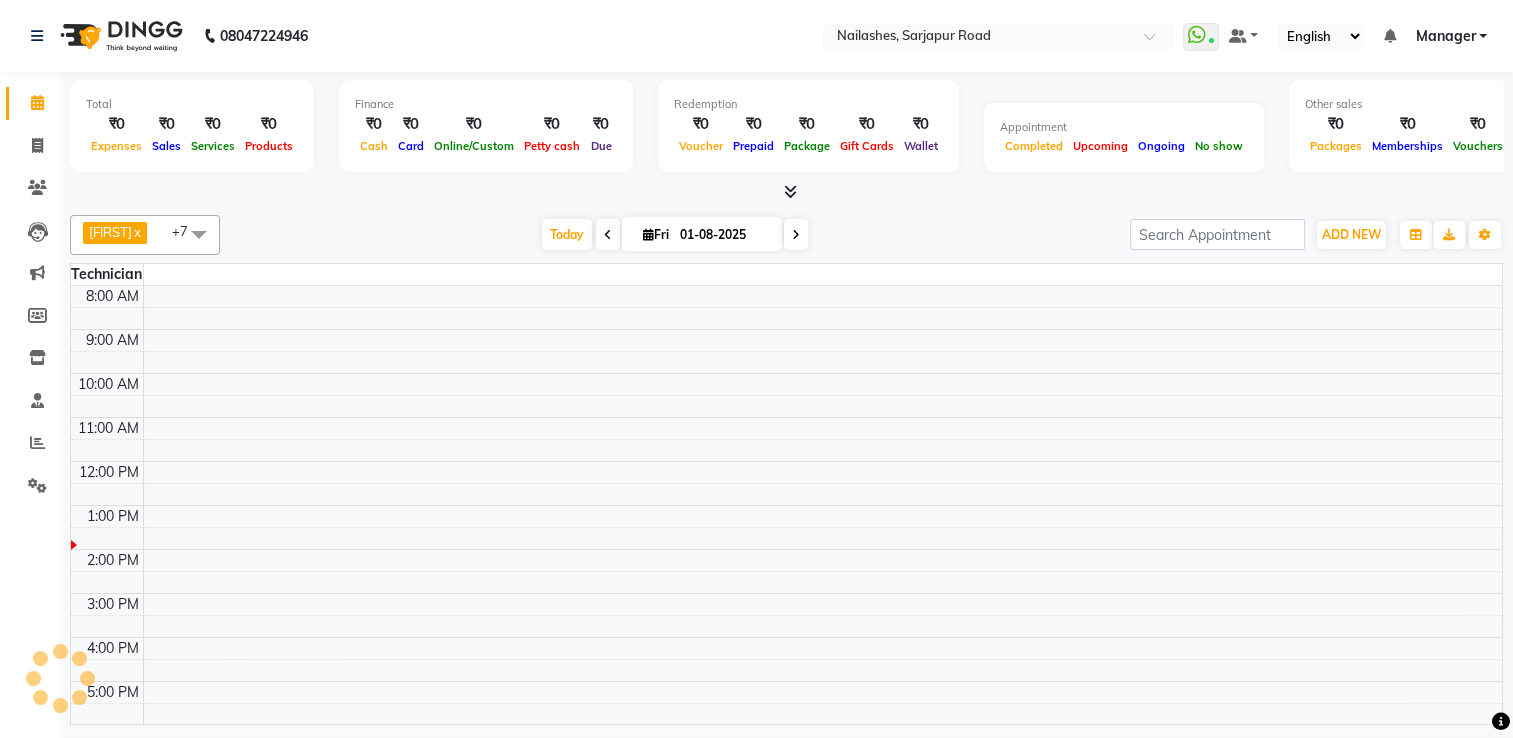 scroll, scrollTop: 0, scrollLeft: 0, axis: both 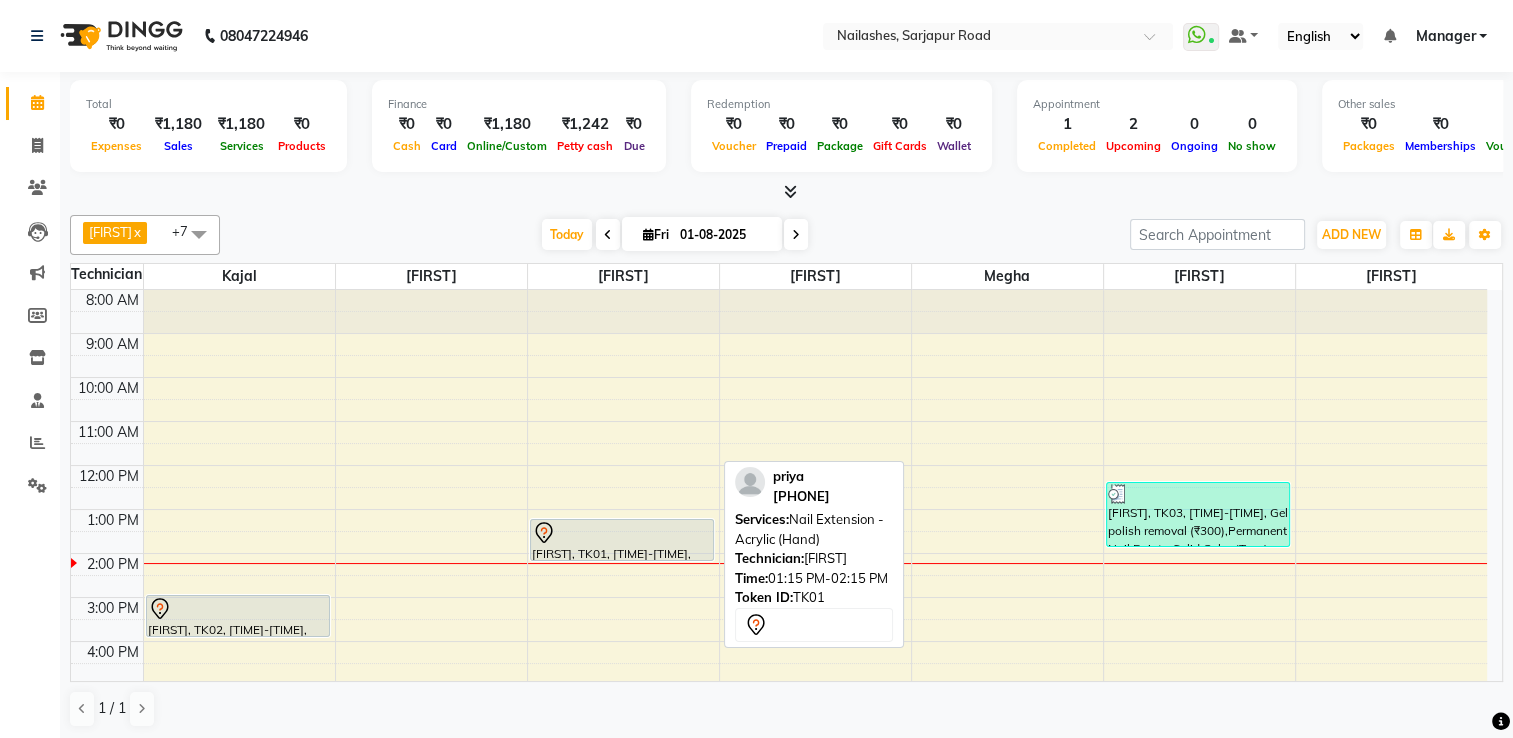 click at bounding box center (622, 533) 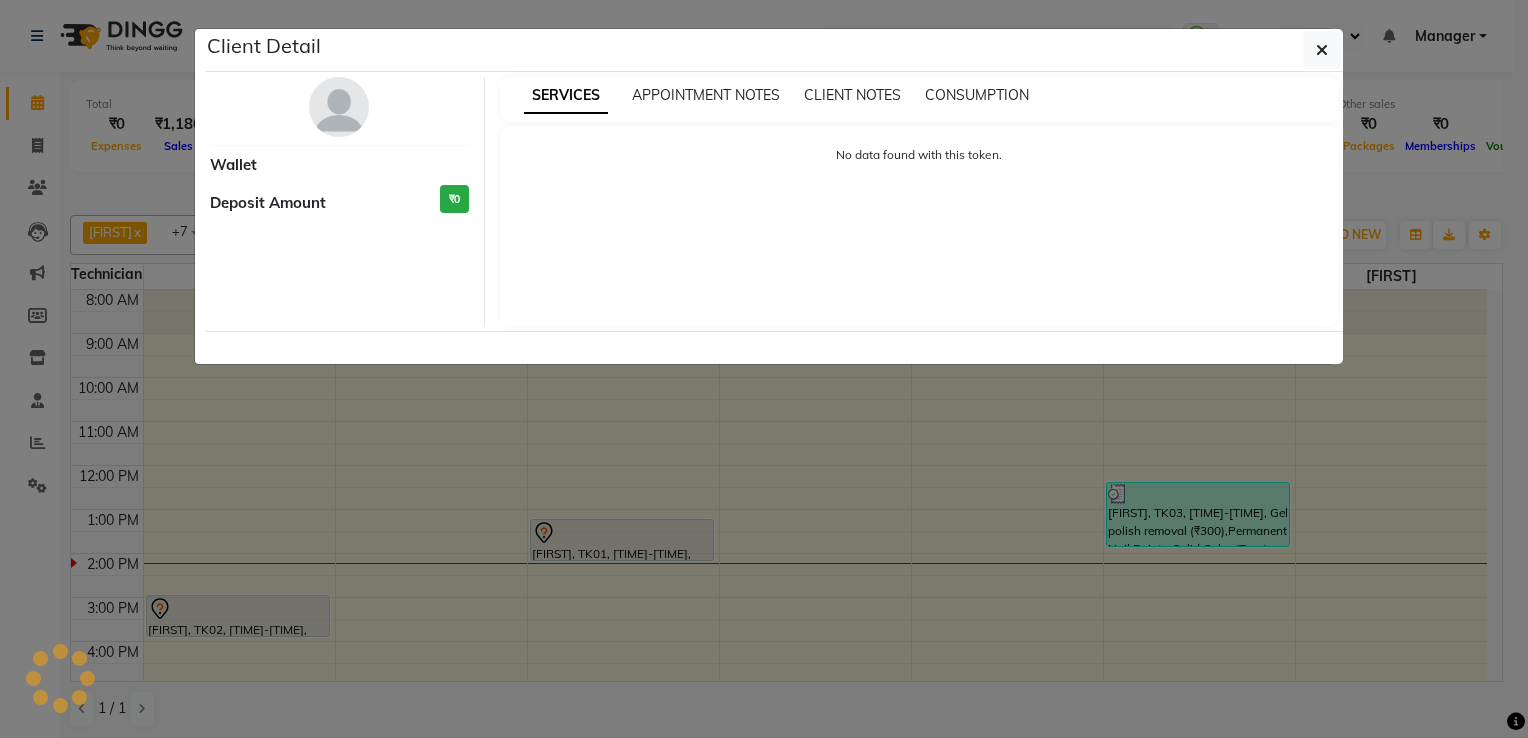 select on "7" 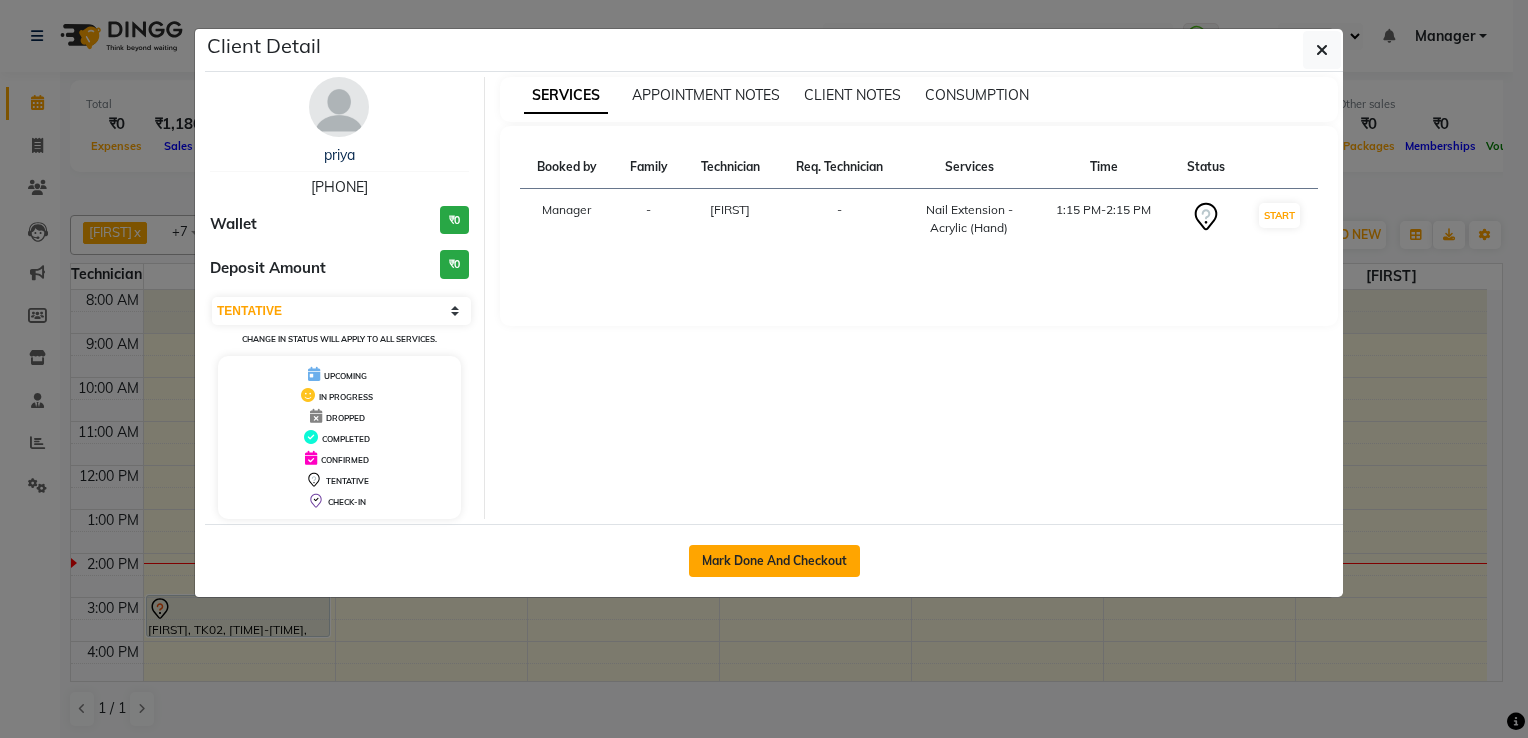 click on "Mark Done And Checkout" 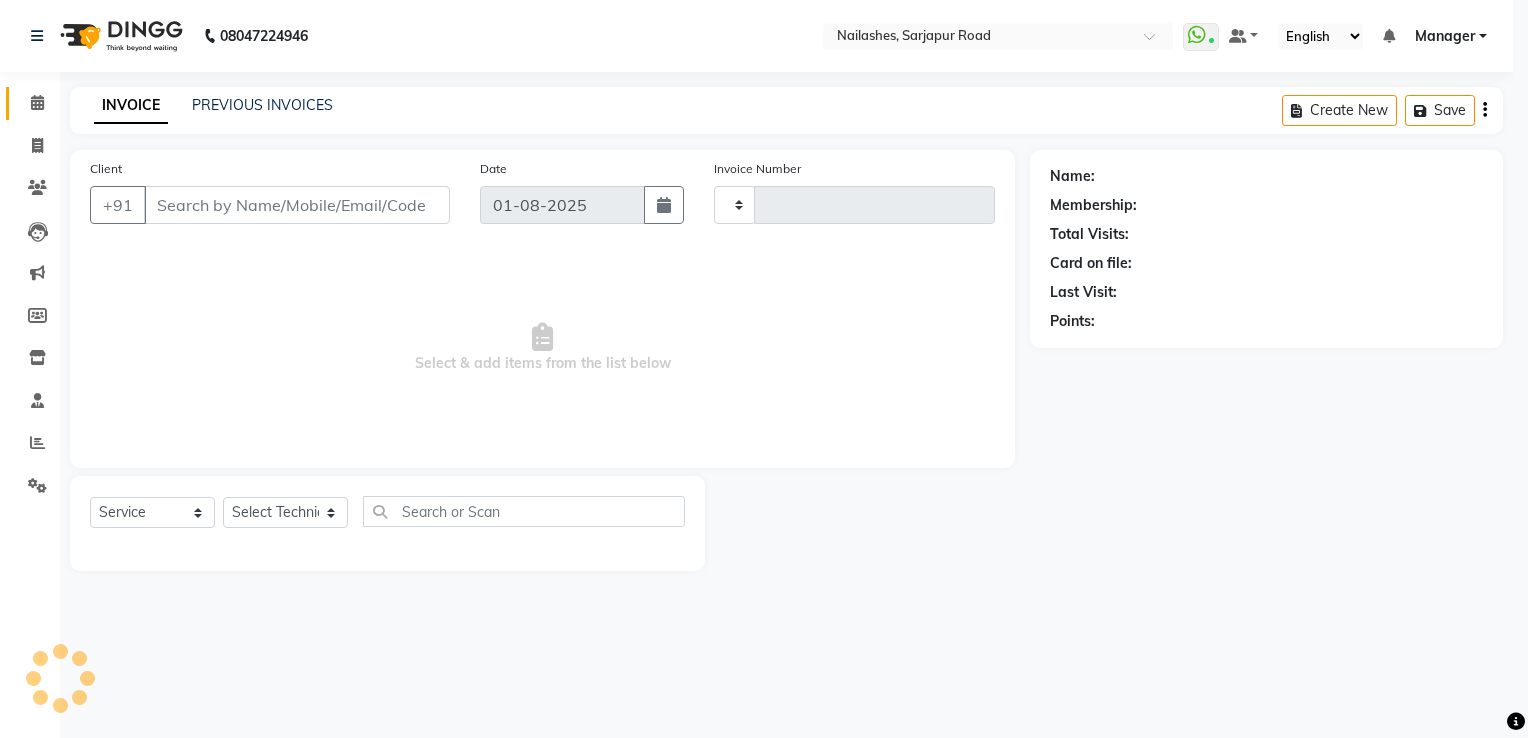 type on "1409" 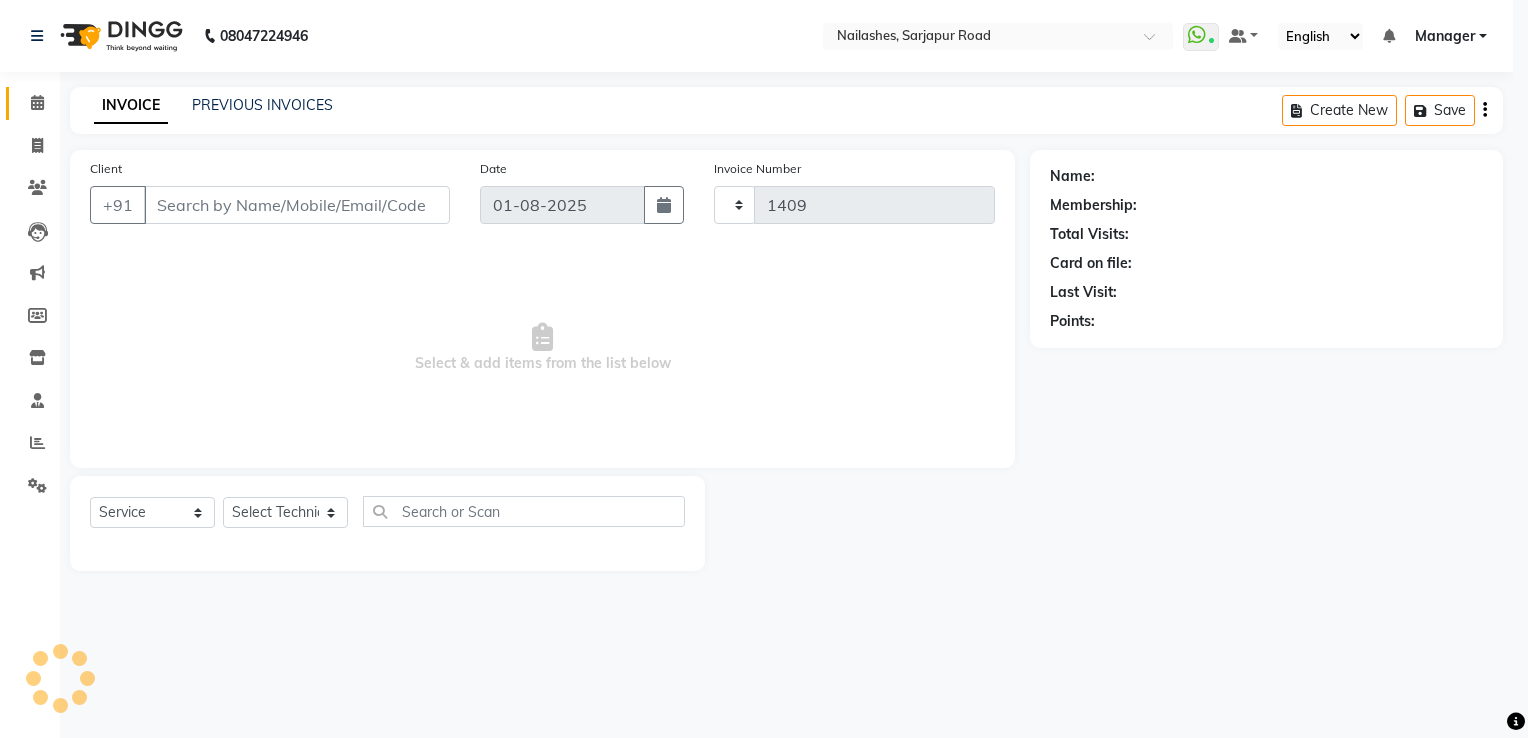 select on "6579" 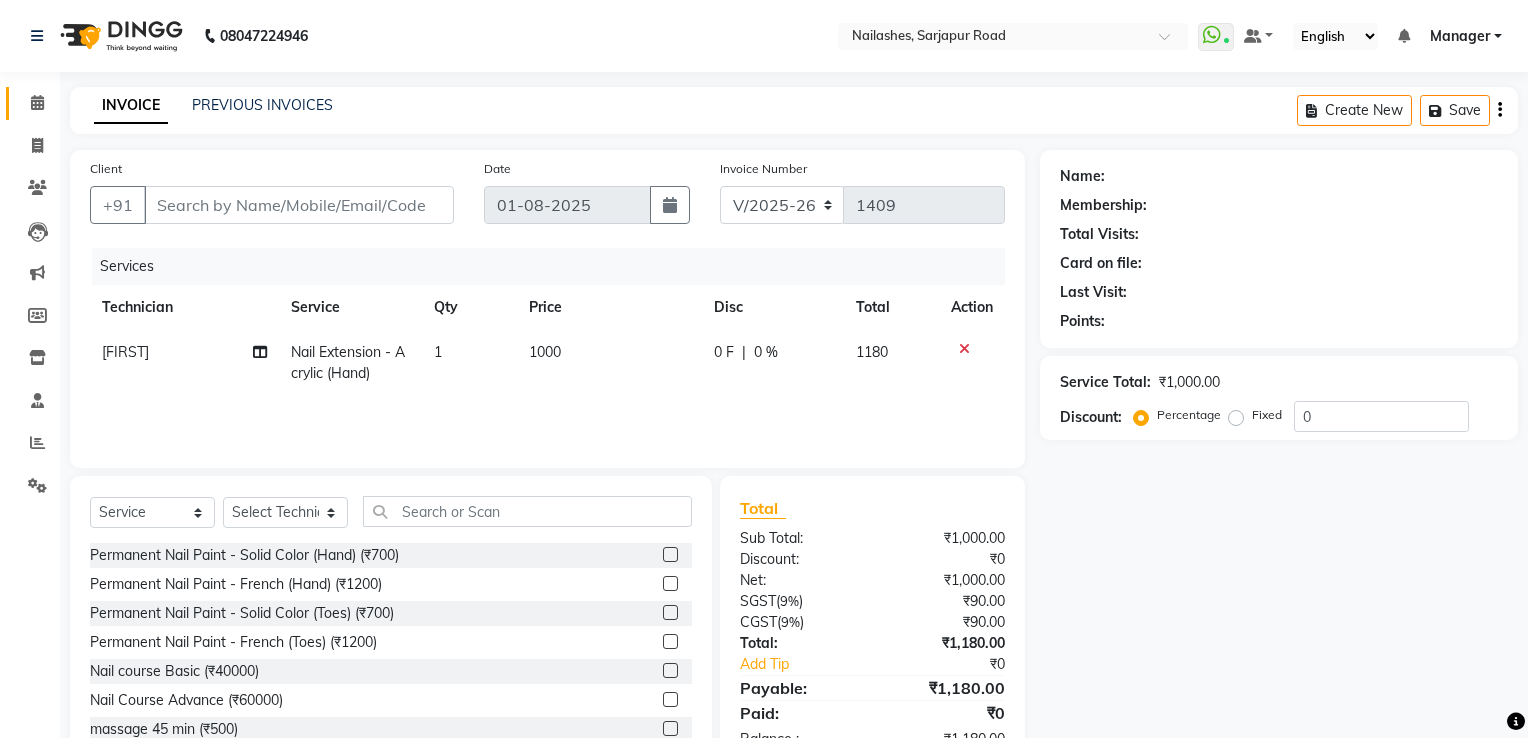 type on "97******09" 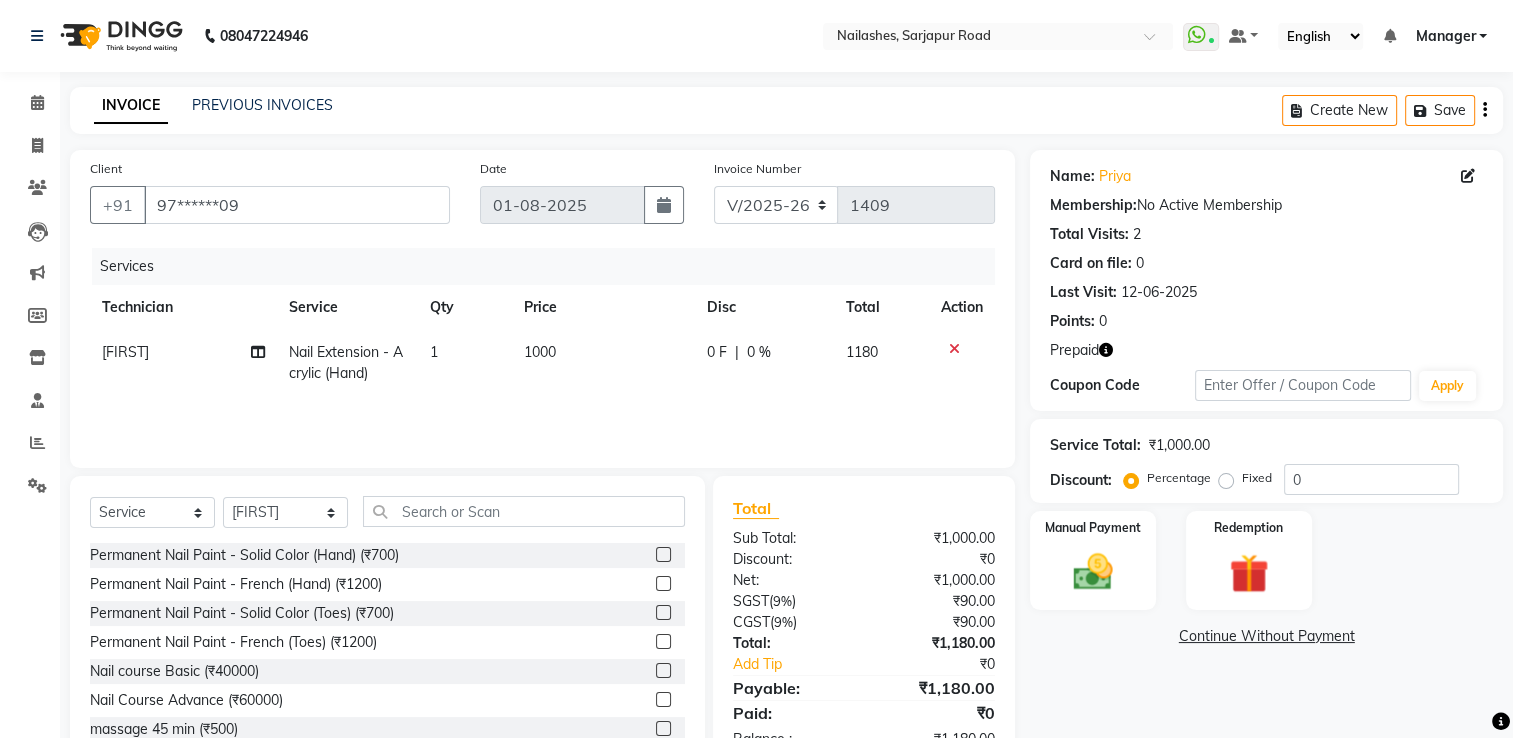 click 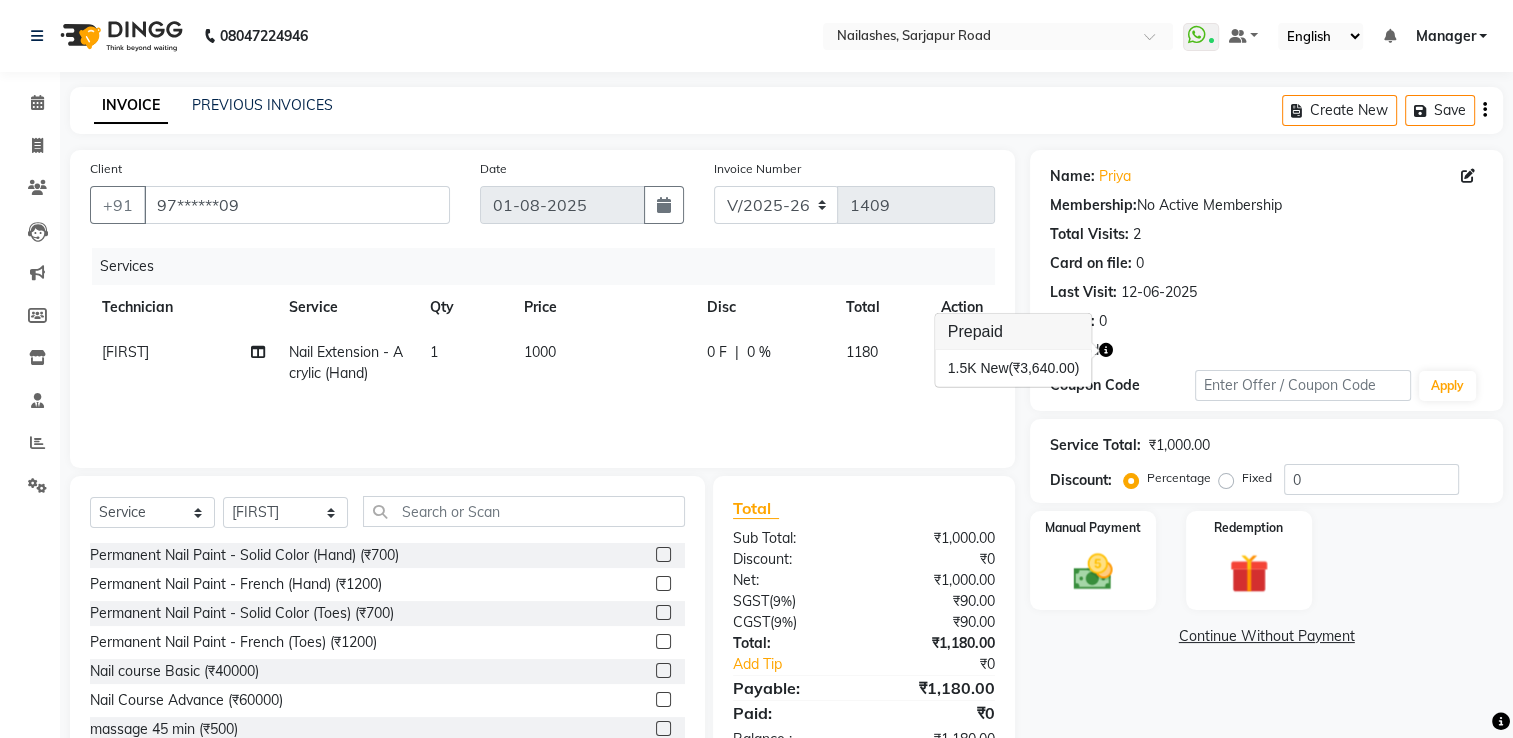 click on "Services Technician Service Qty Price Disc Total Action [NAME] Nail Extension - Acrylic (Hand) 1 1000 0 F | 0 % 1180" 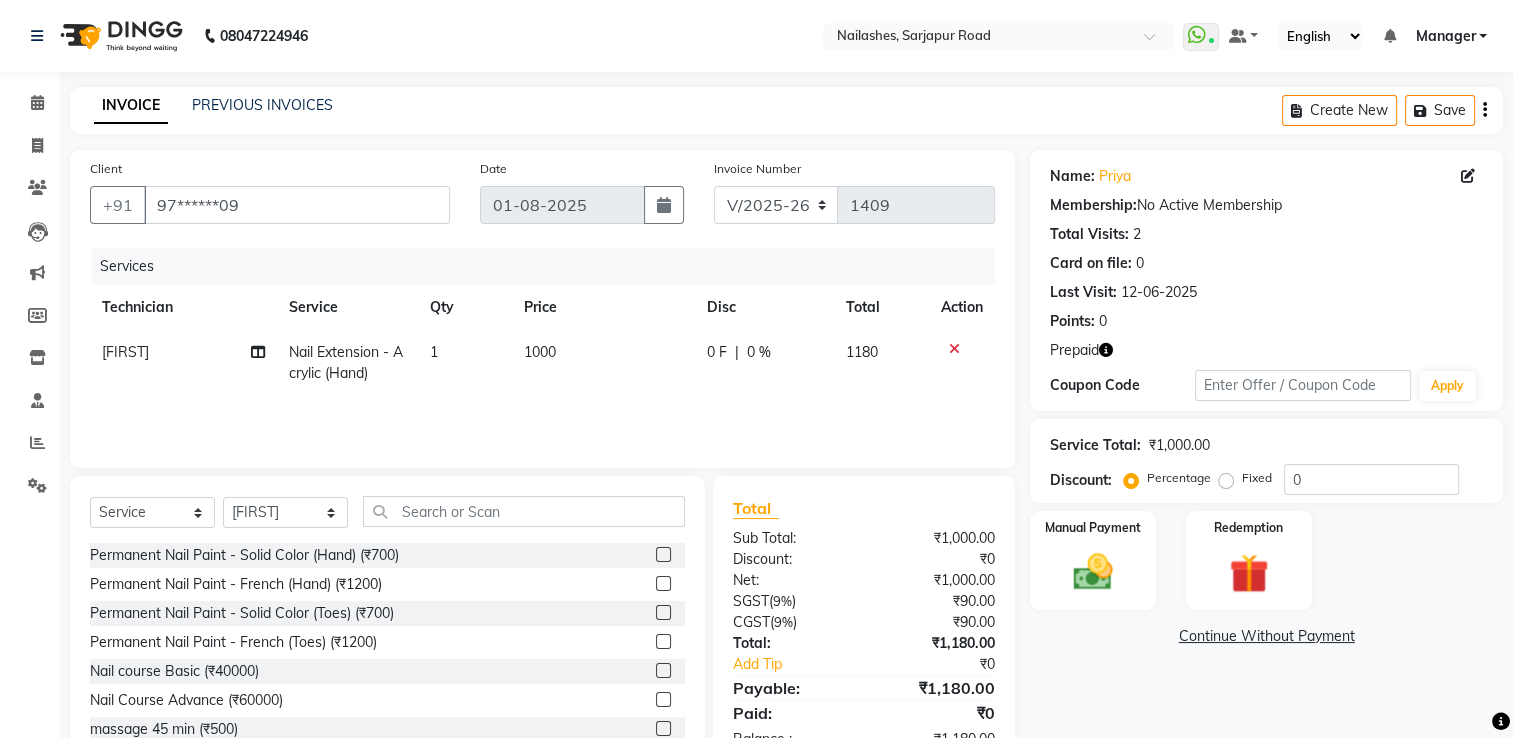 click 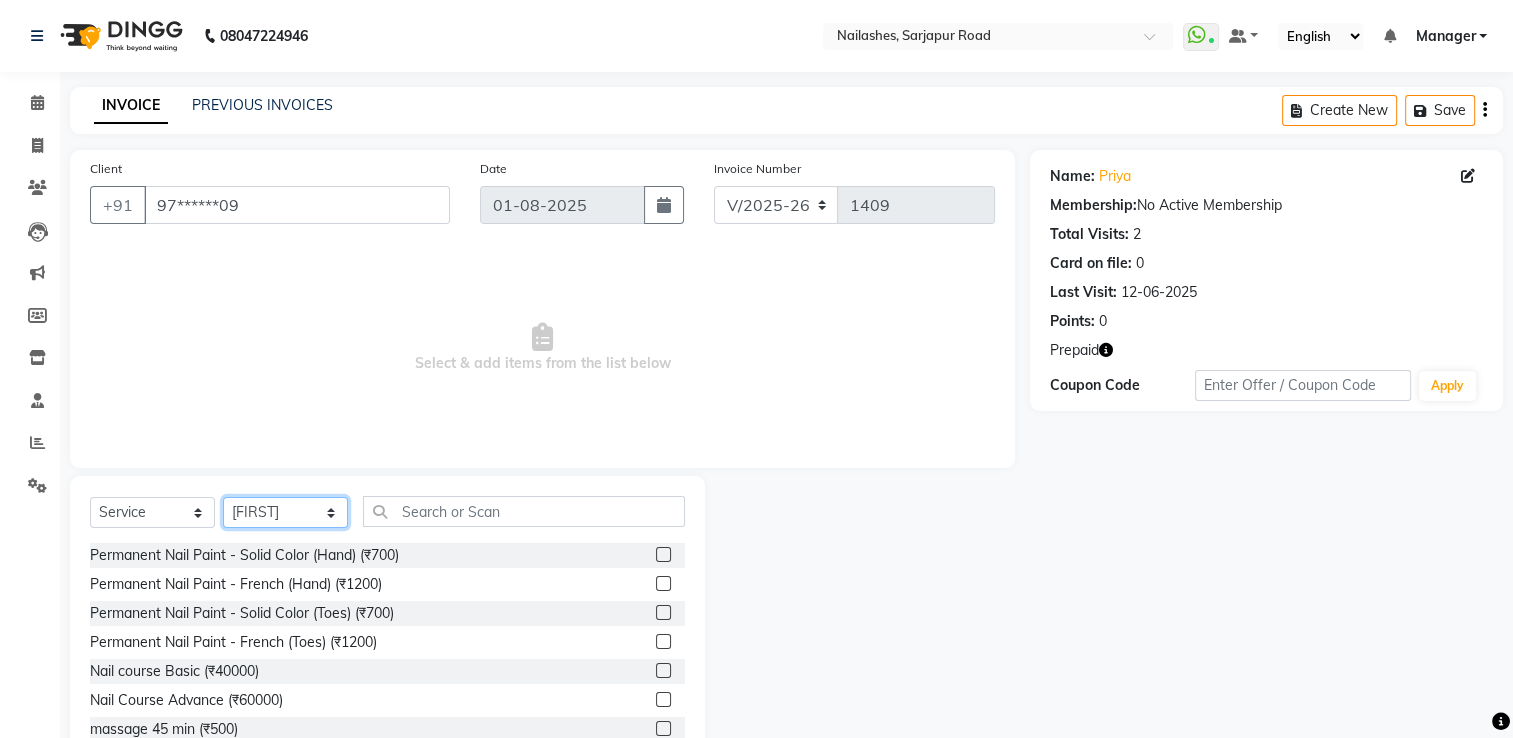 click on "Select Technician [NAME] [NAME] [NAME] [NAME] [NAME] [NAME] [NAME] [NAME] [NAME] Manager [NAME] [NAME] Owner [NAME] [NAME] [NAME]" 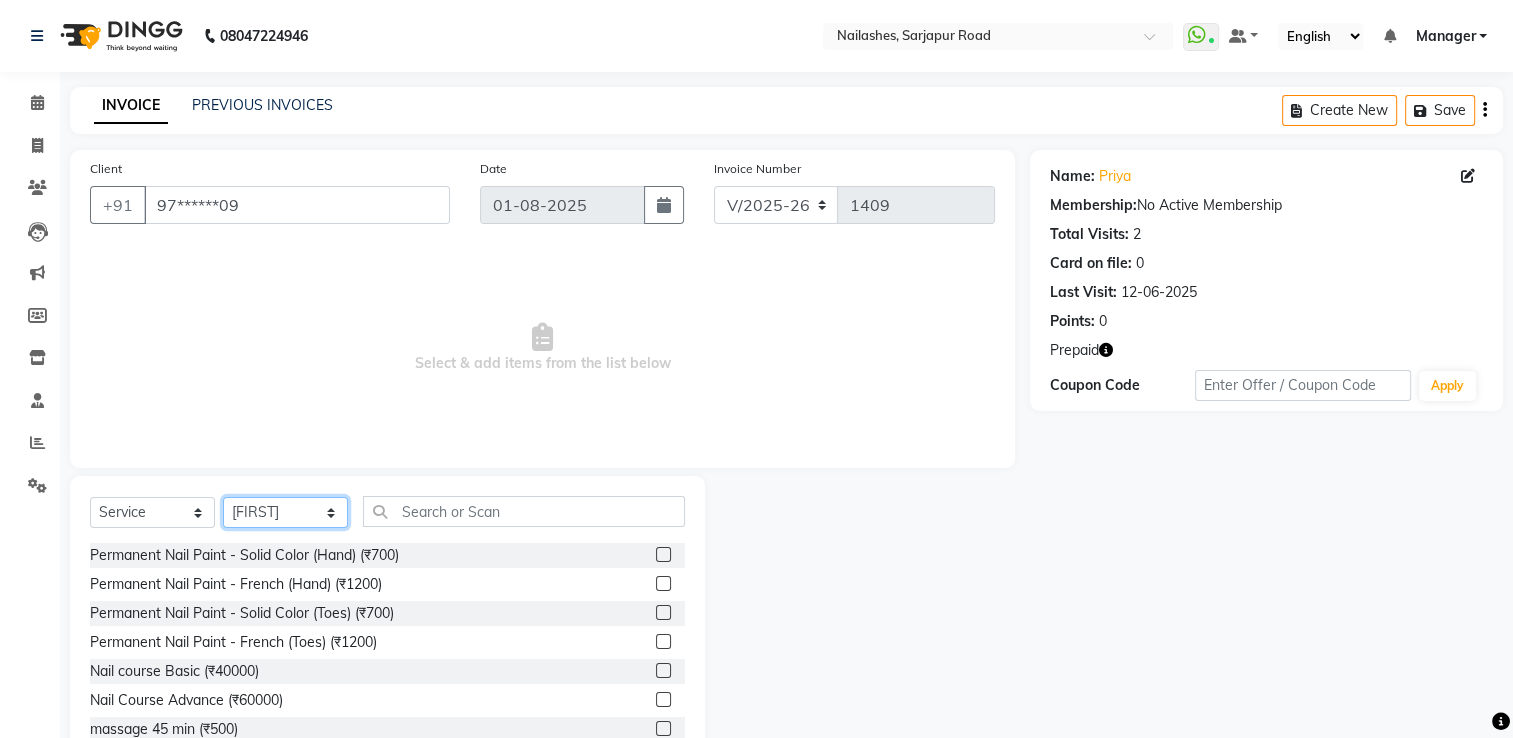 select on "68736" 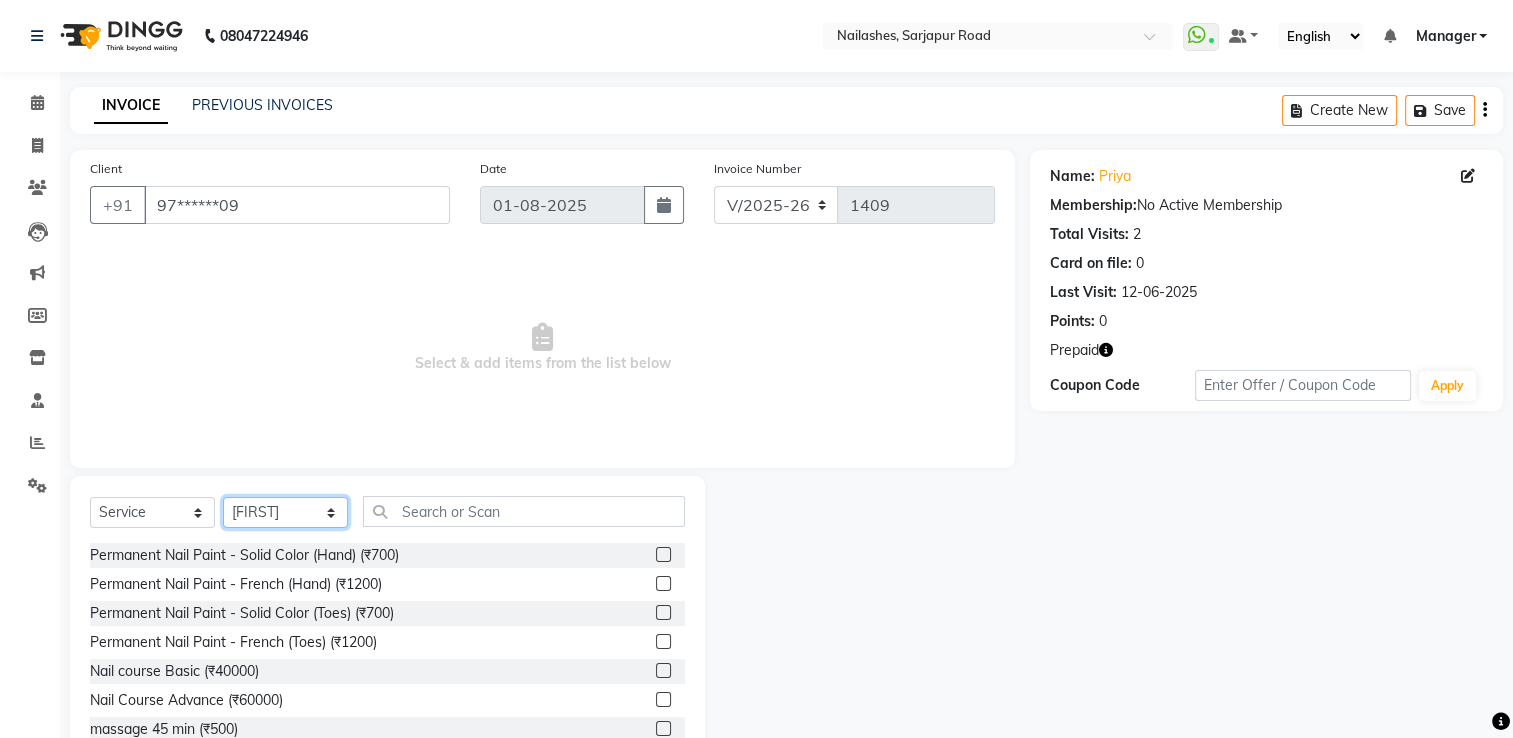 click on "Select Technician [NAME] [NAME] [NAME] [NAME] [NAME] [NAME] [NAME] [NAME] [NAME] Manager [NAME] [NAME] Owner [NAME] [NAME] [NAME]" 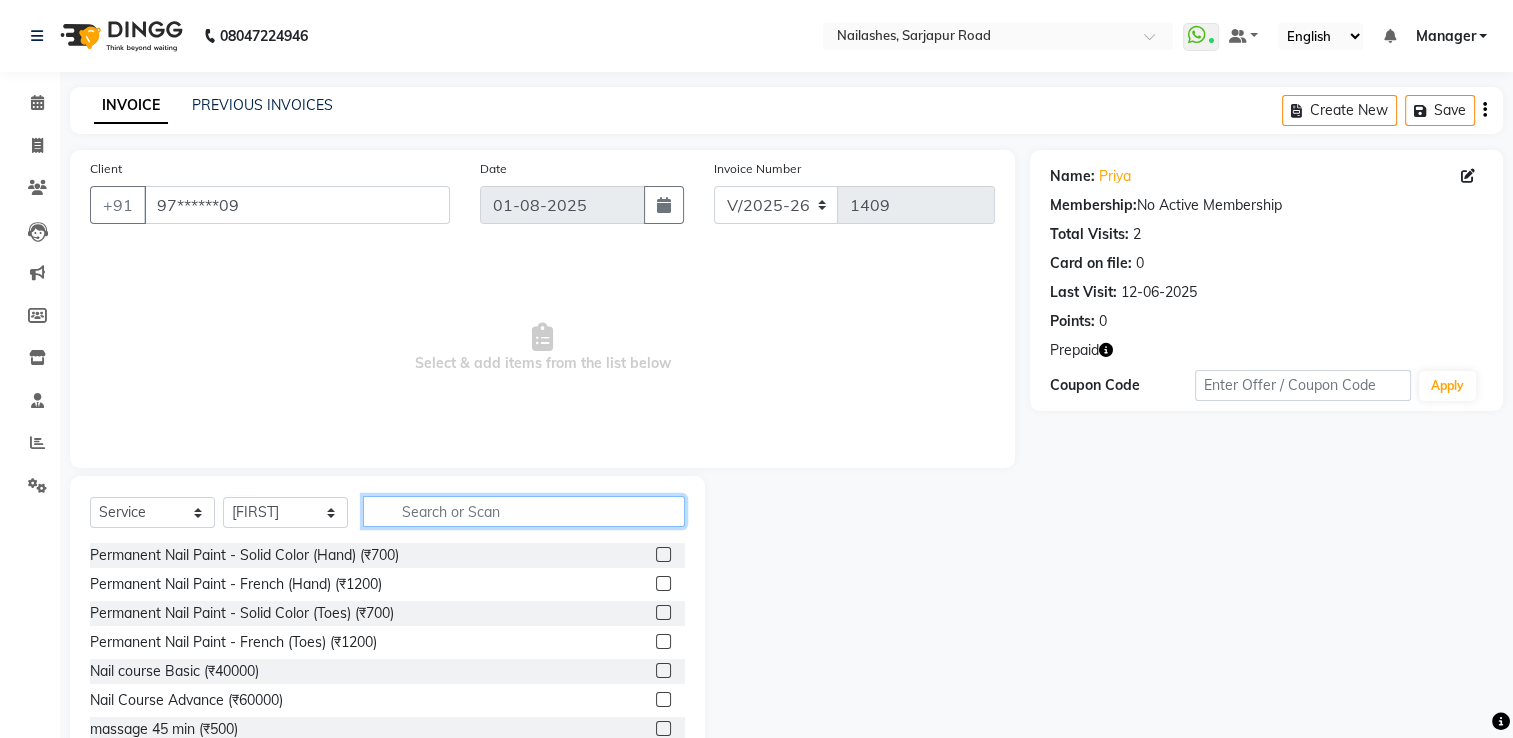 click 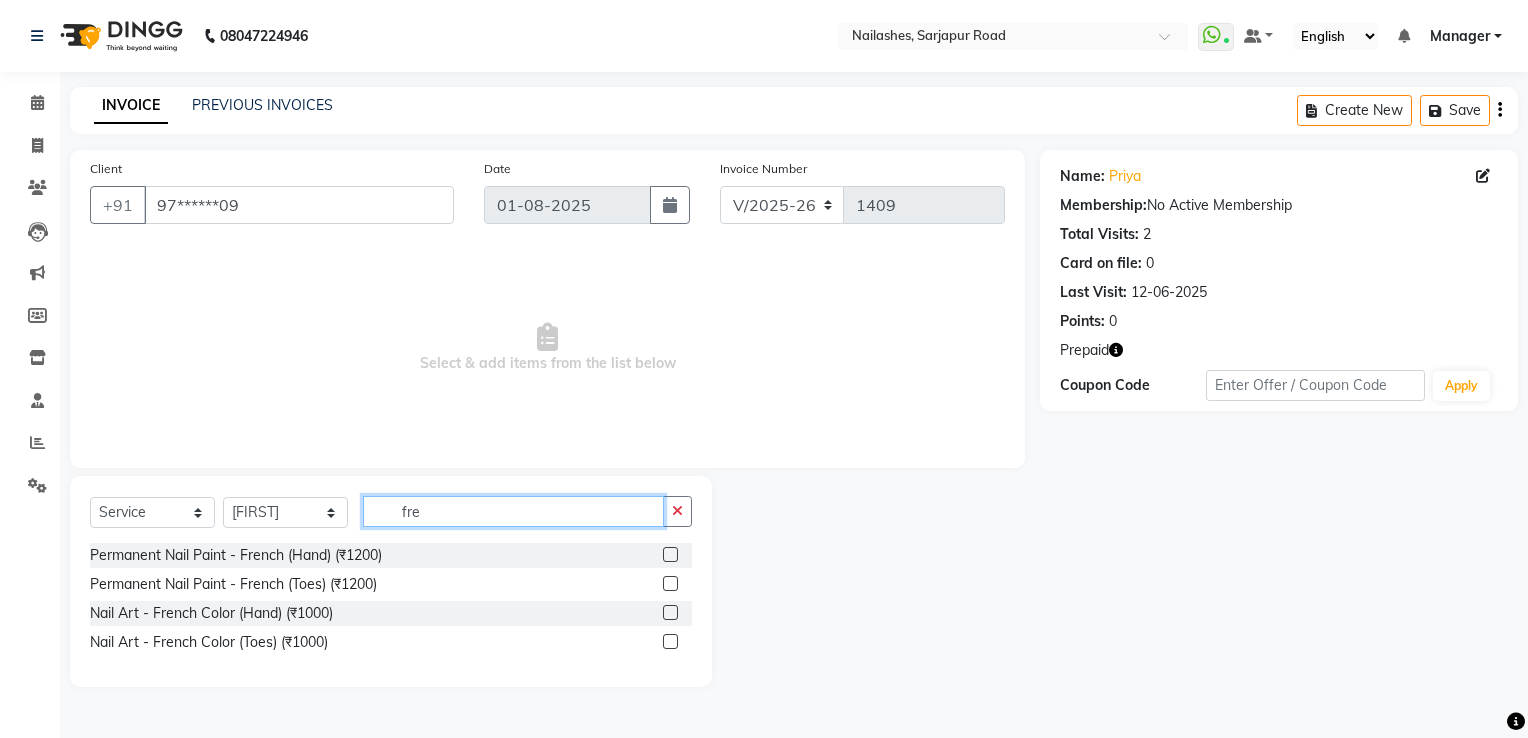 type on "fre" 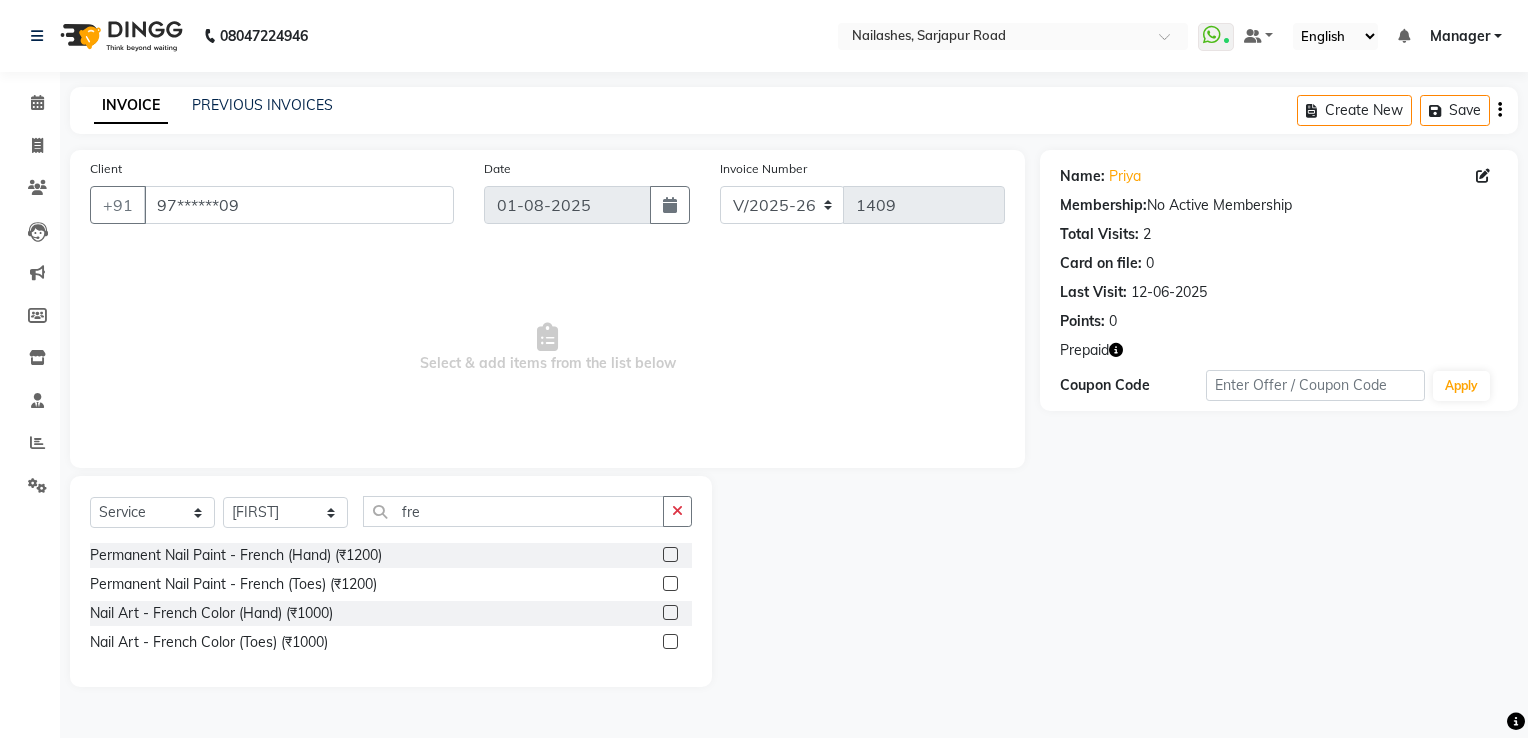 click 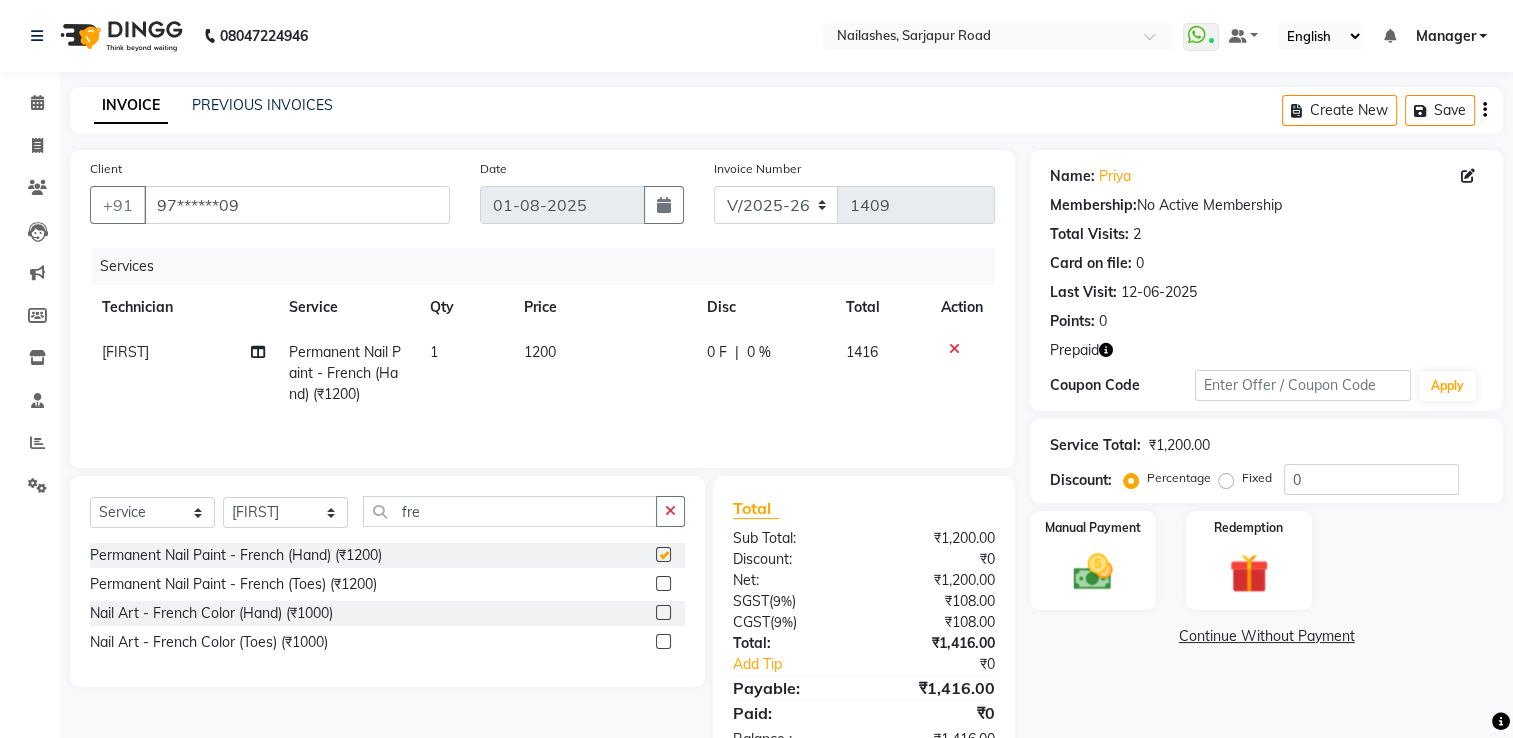 checkbox on "false" 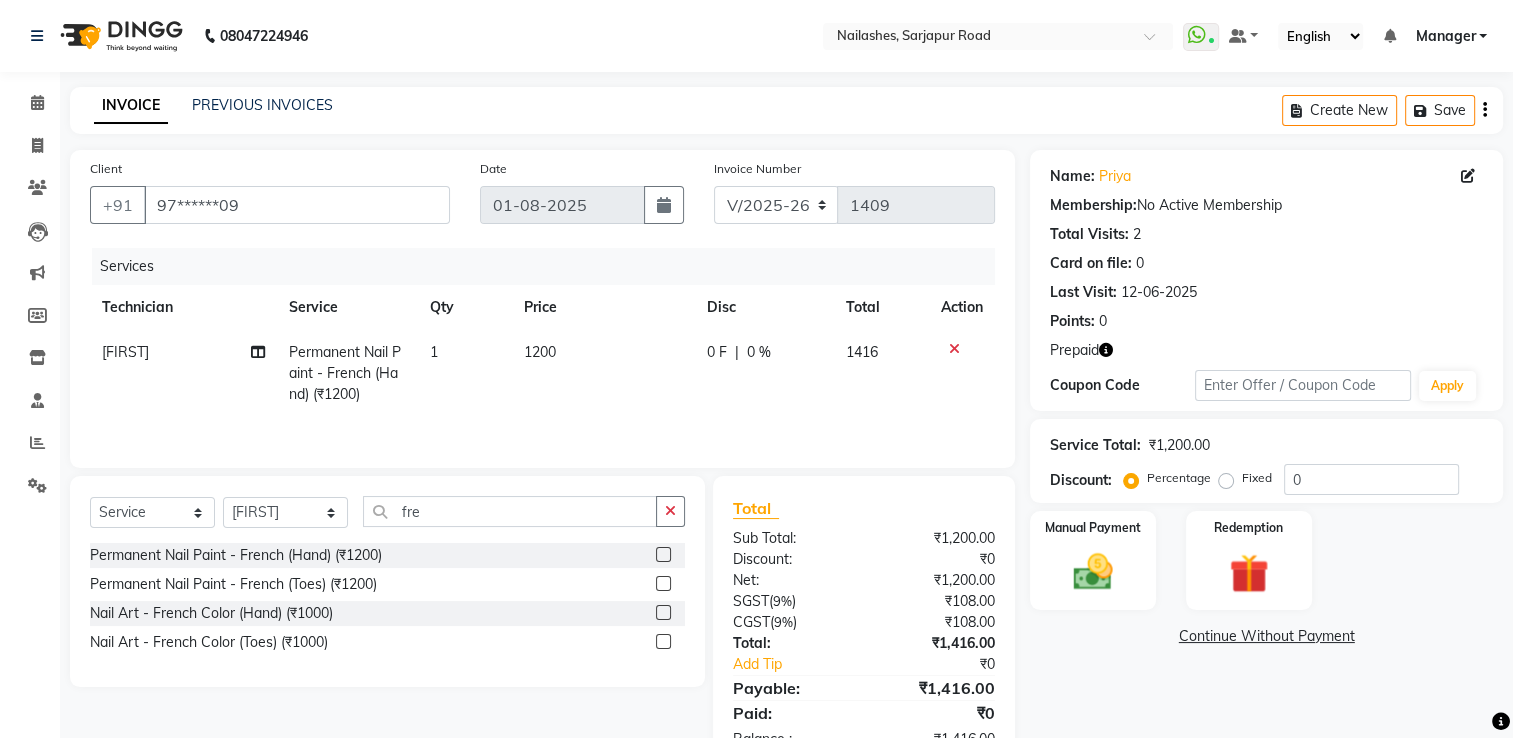 click on "1200" 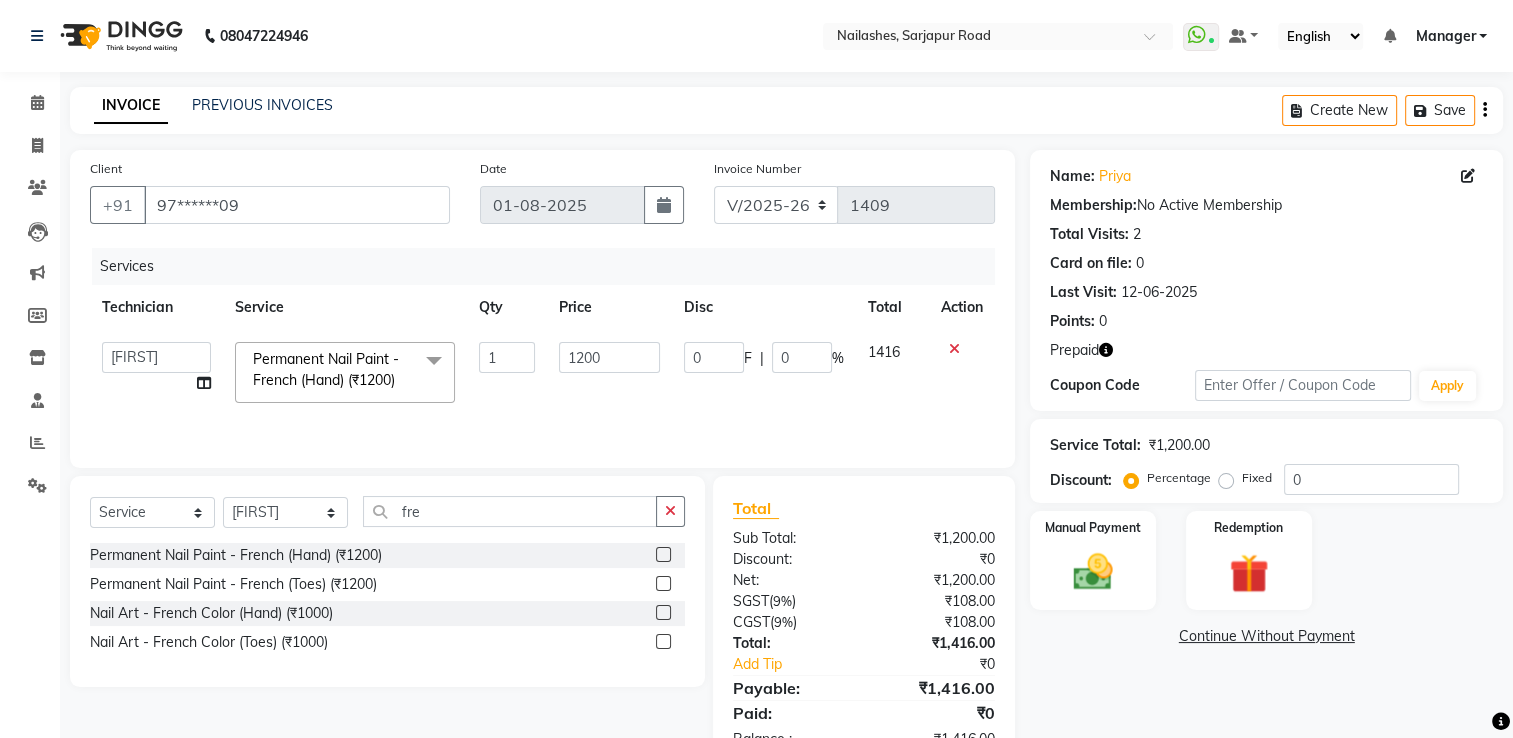 click on "1" 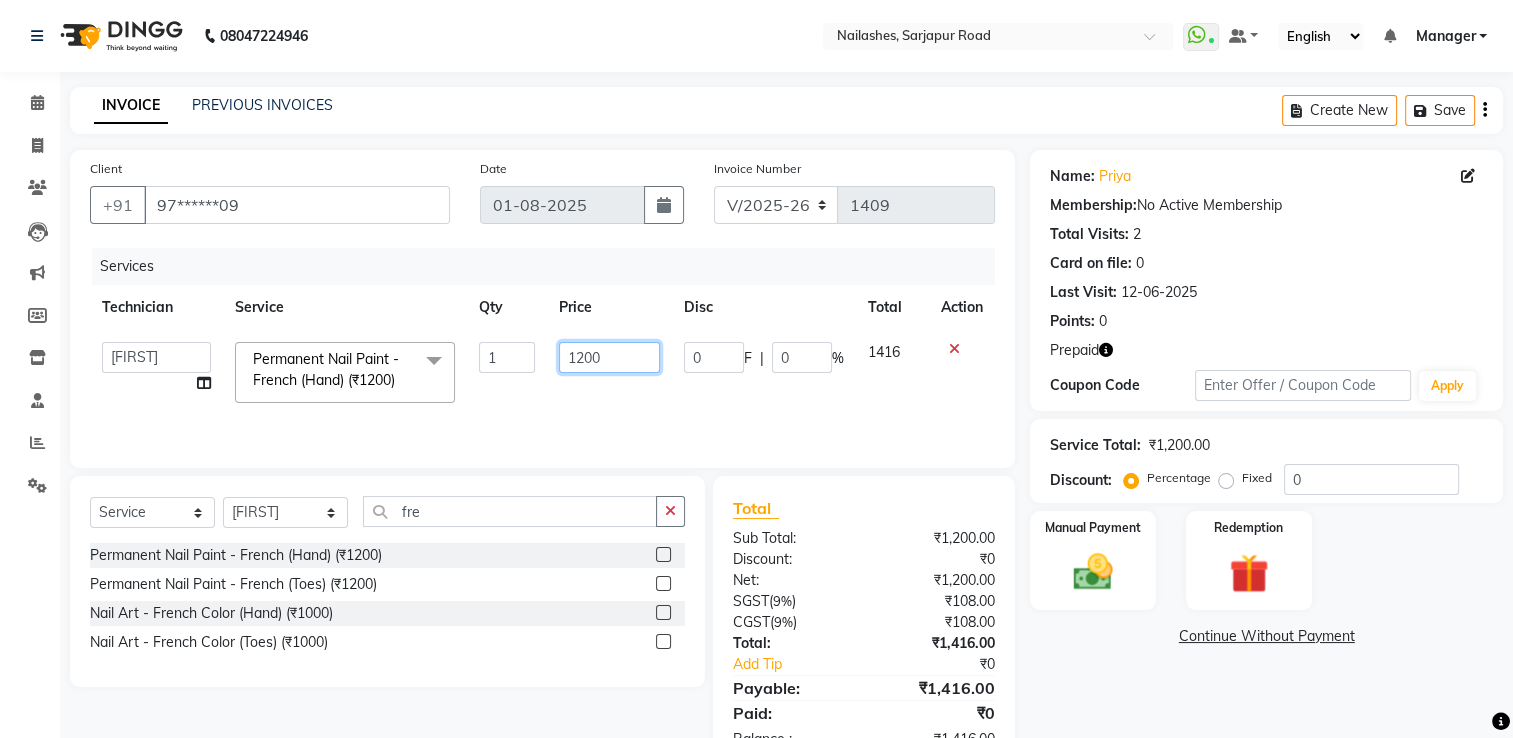 click on "1200" 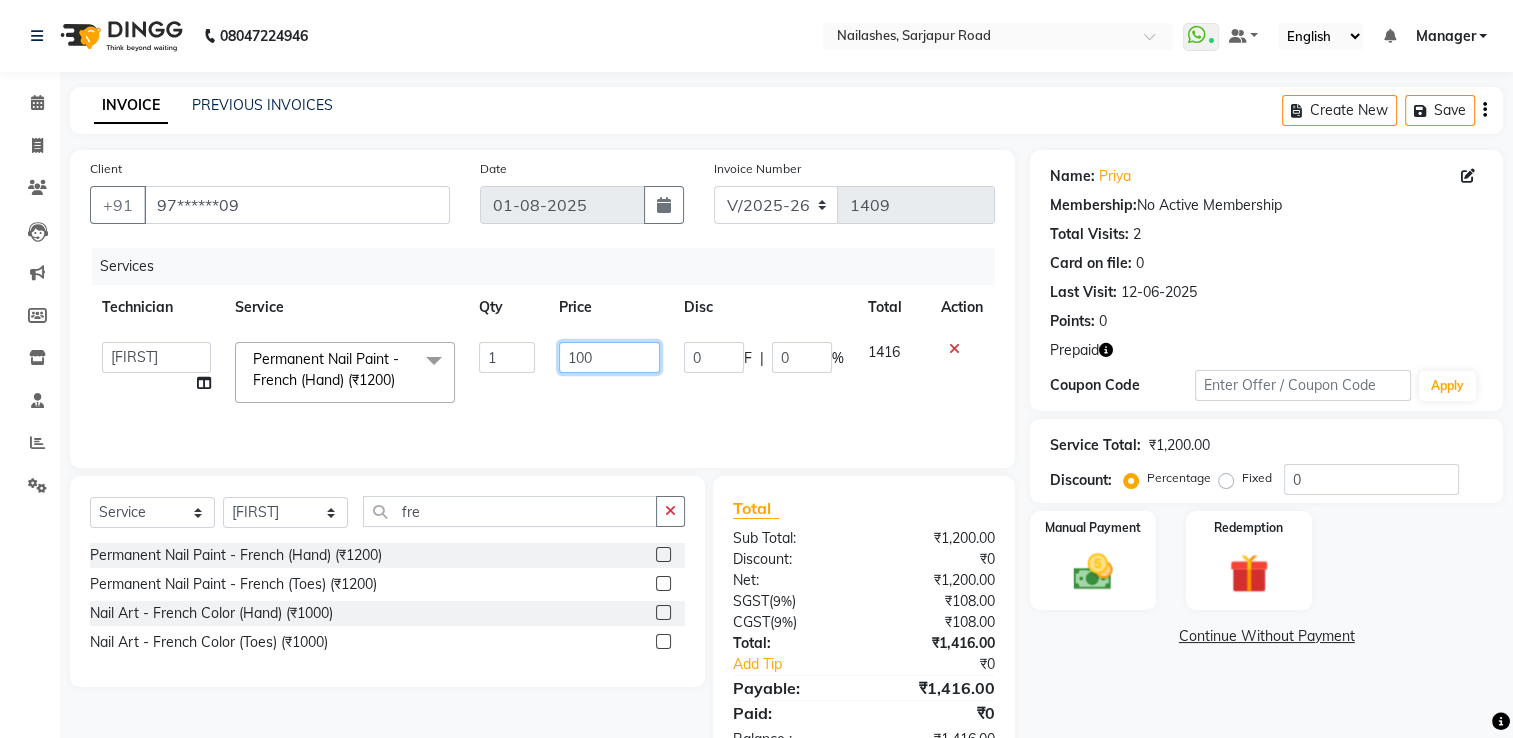 type on "1000" 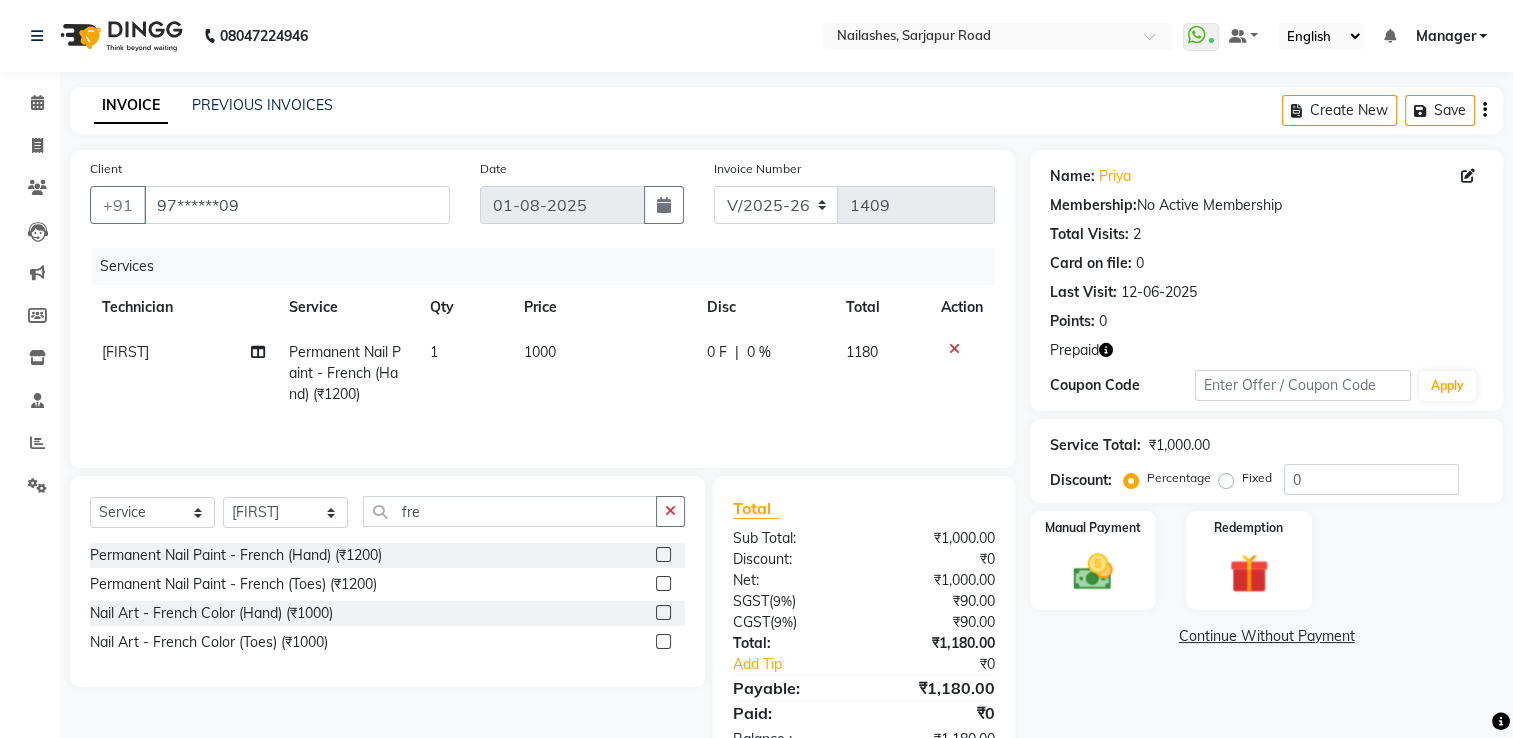 click on "1000" 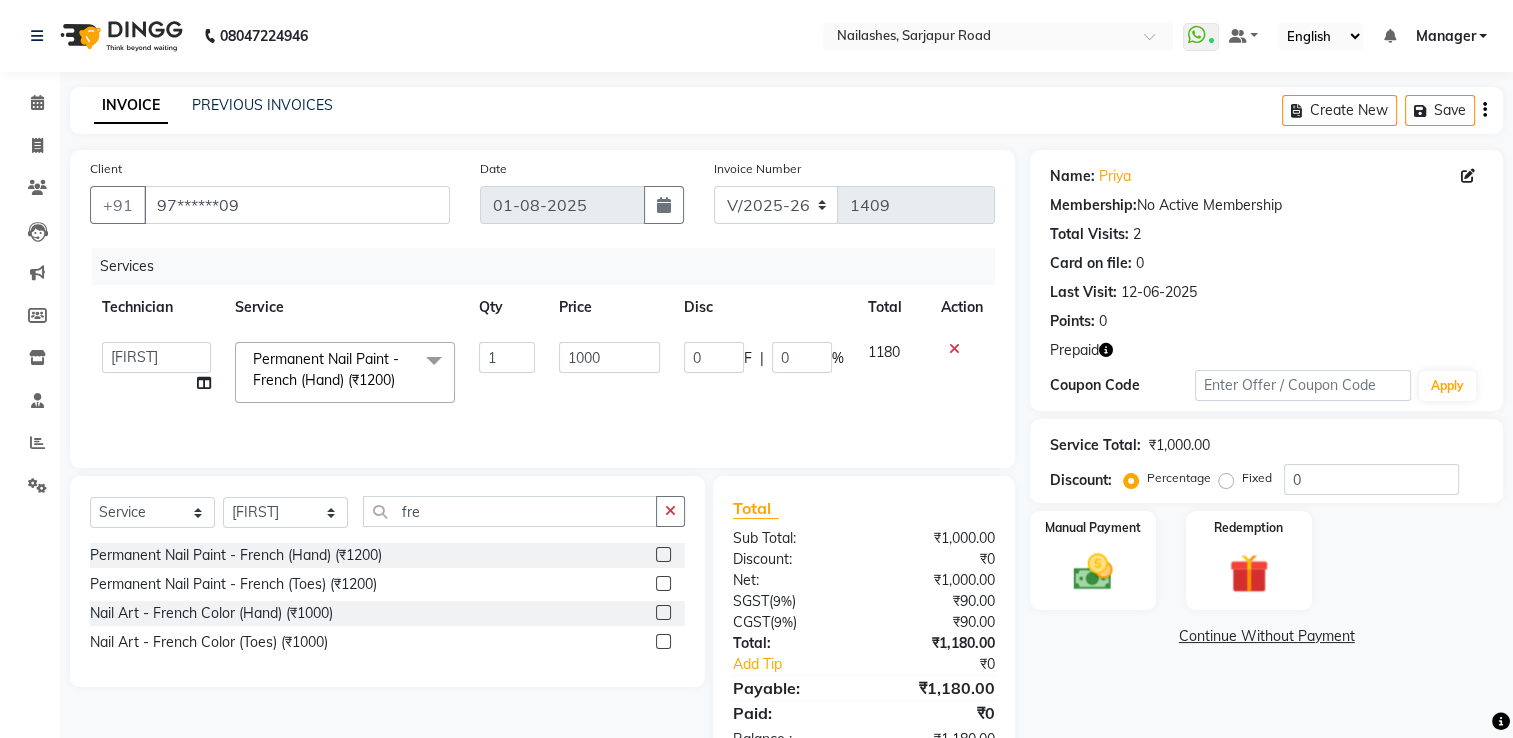scroll, scrollTop: 62, scrollLeft: 0, axis: vertical 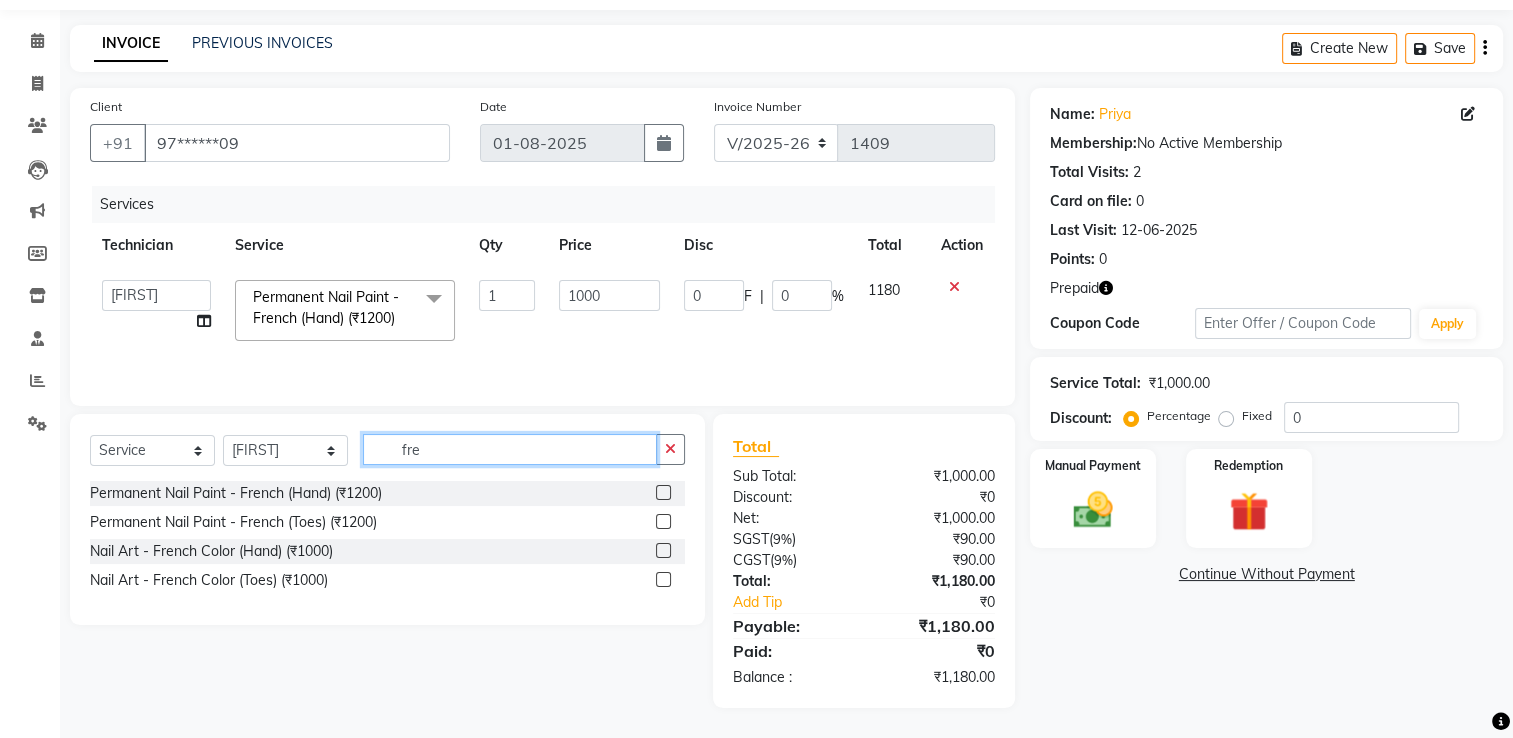 click on "fre" 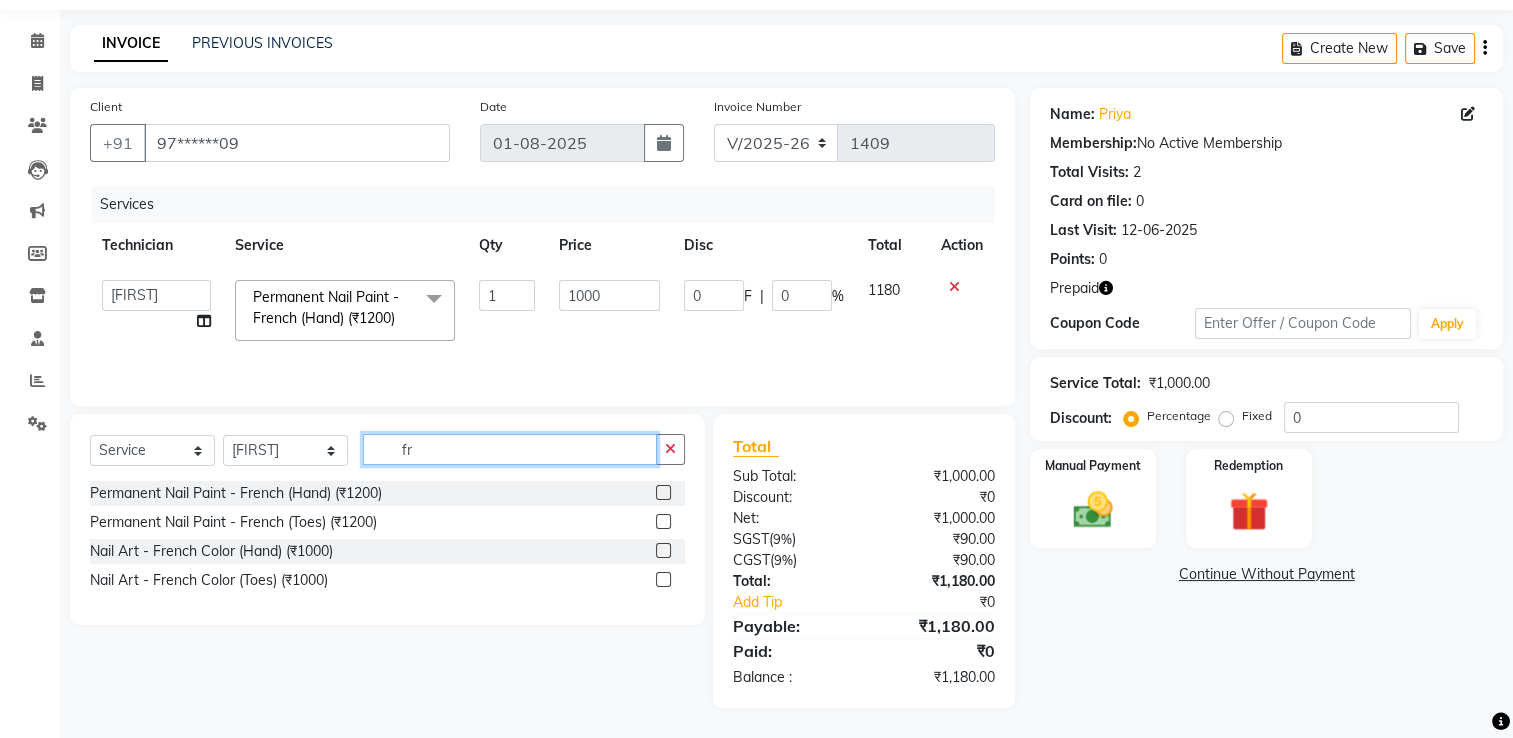type on "f" 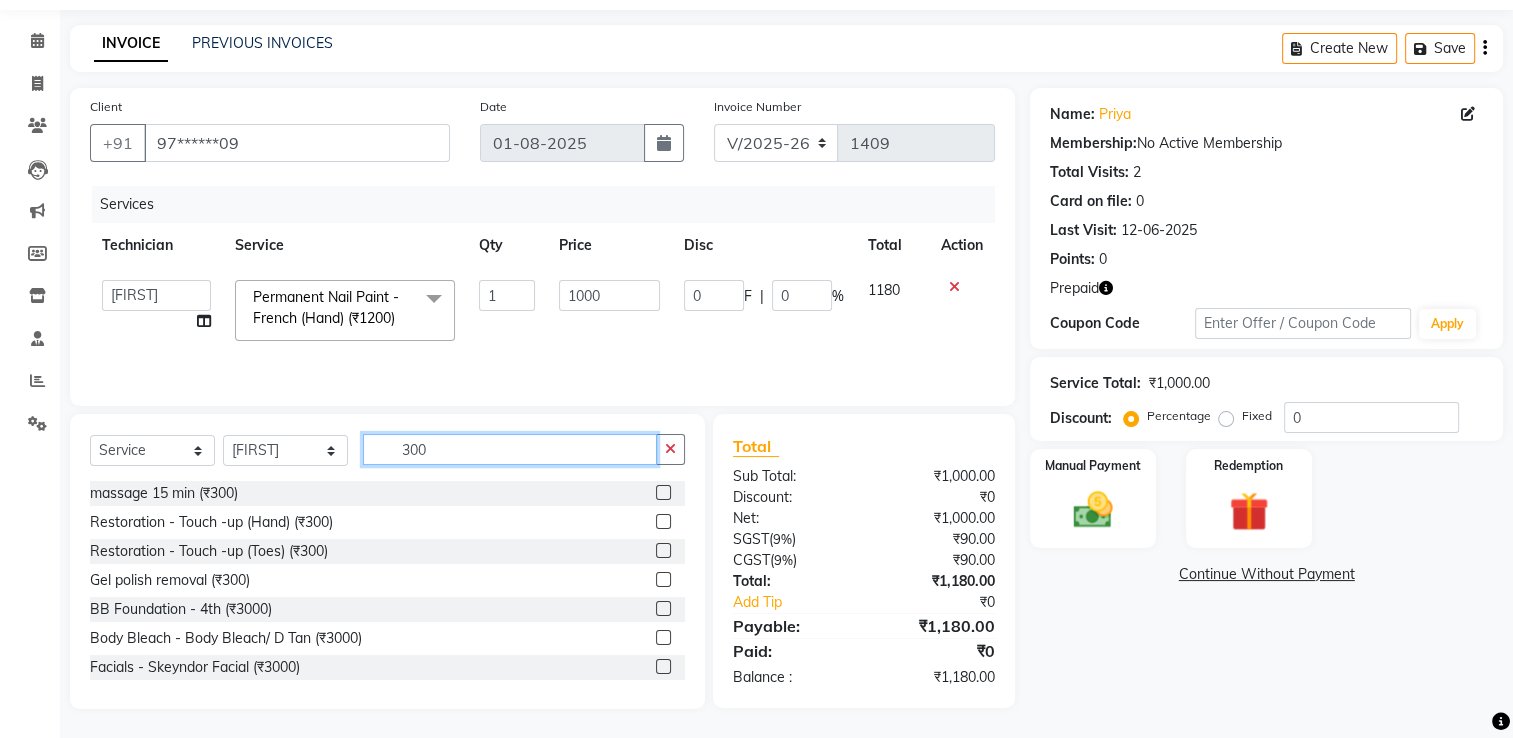 type on "300" 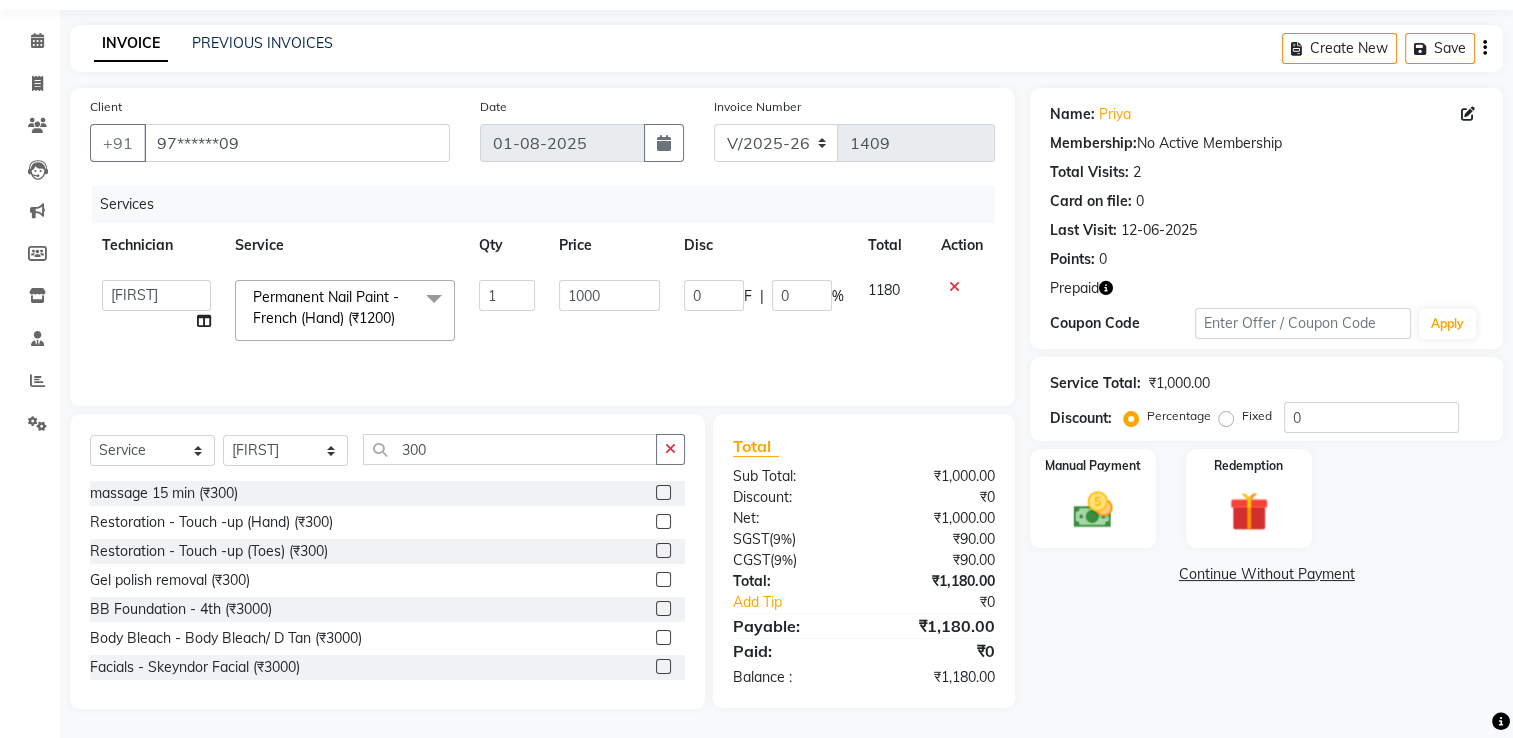 click 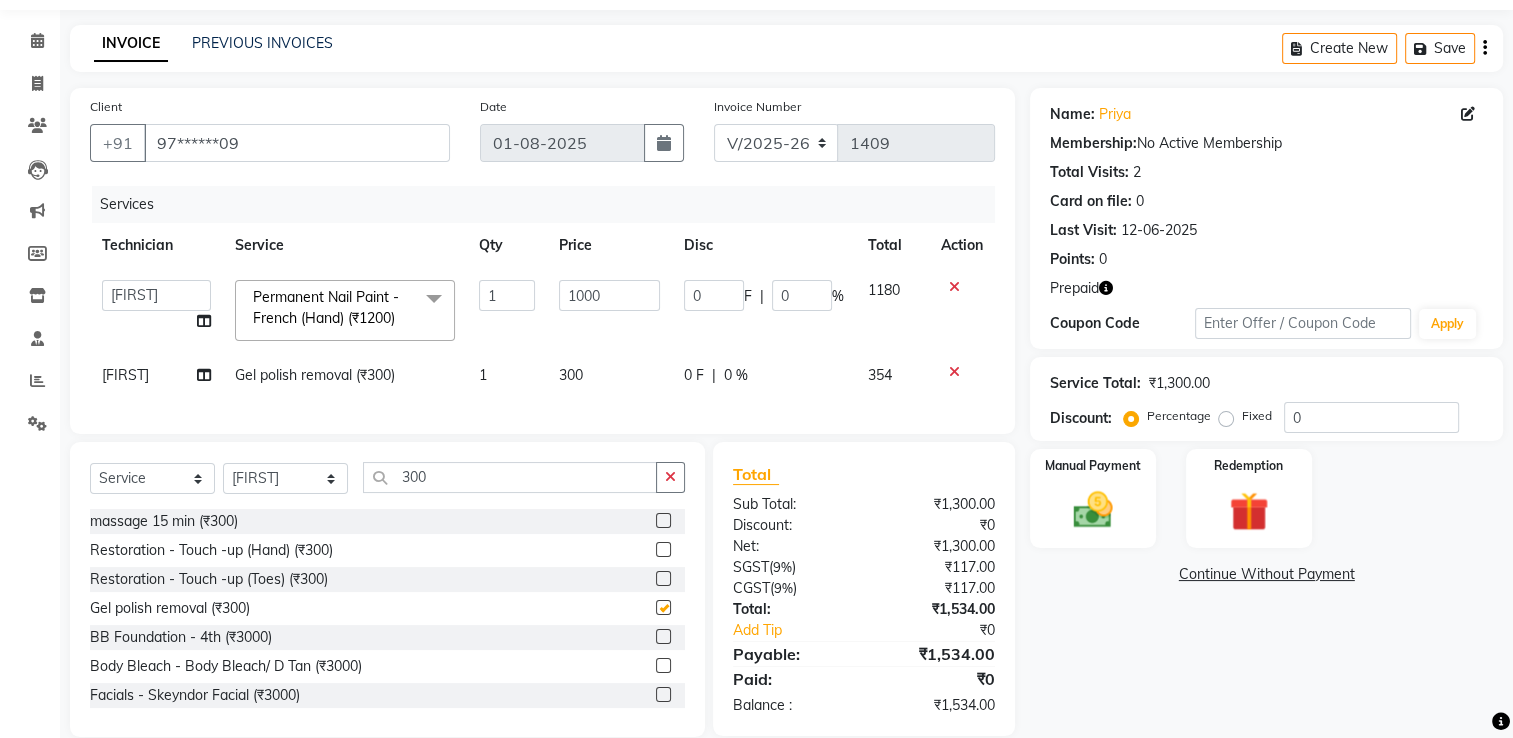 checkbox on "false" 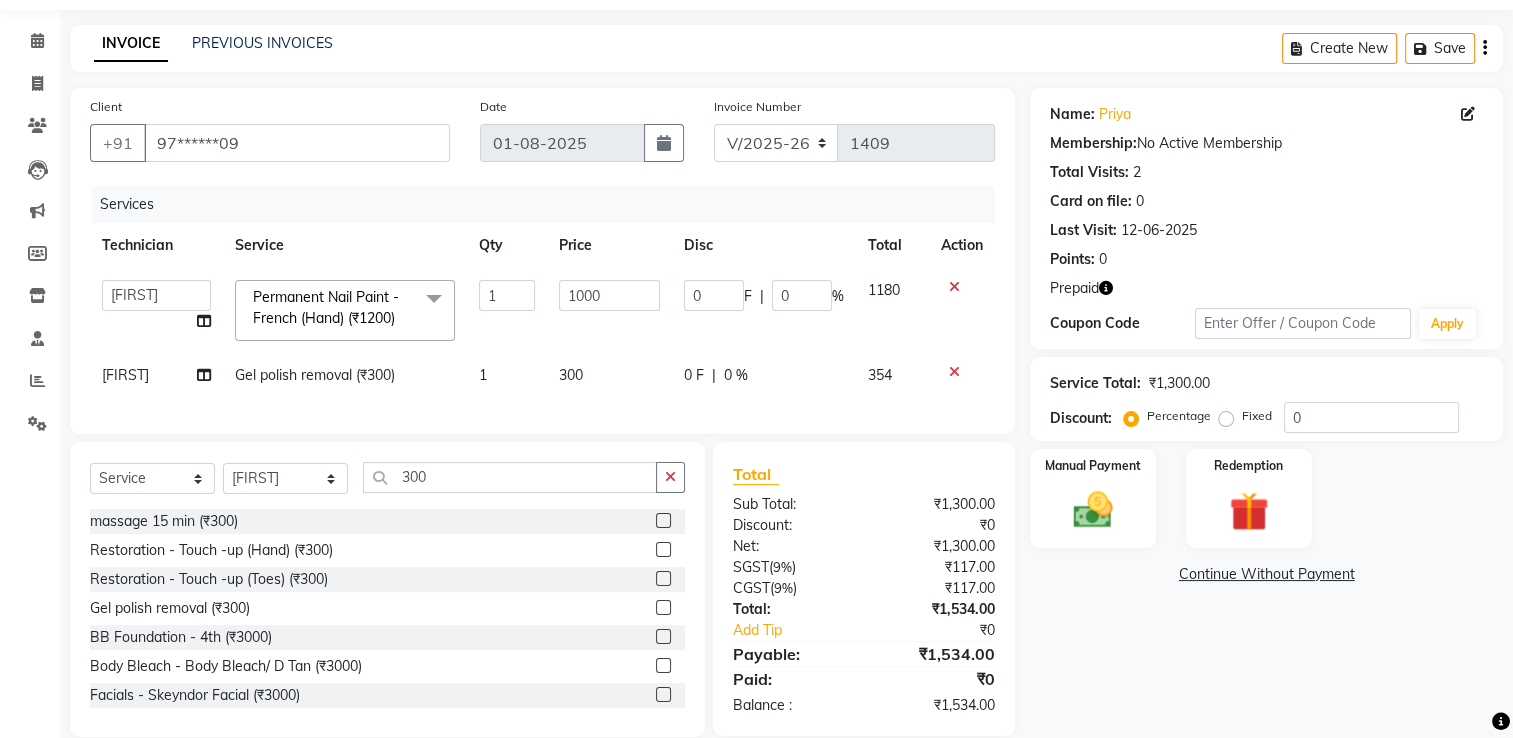 click on "300" 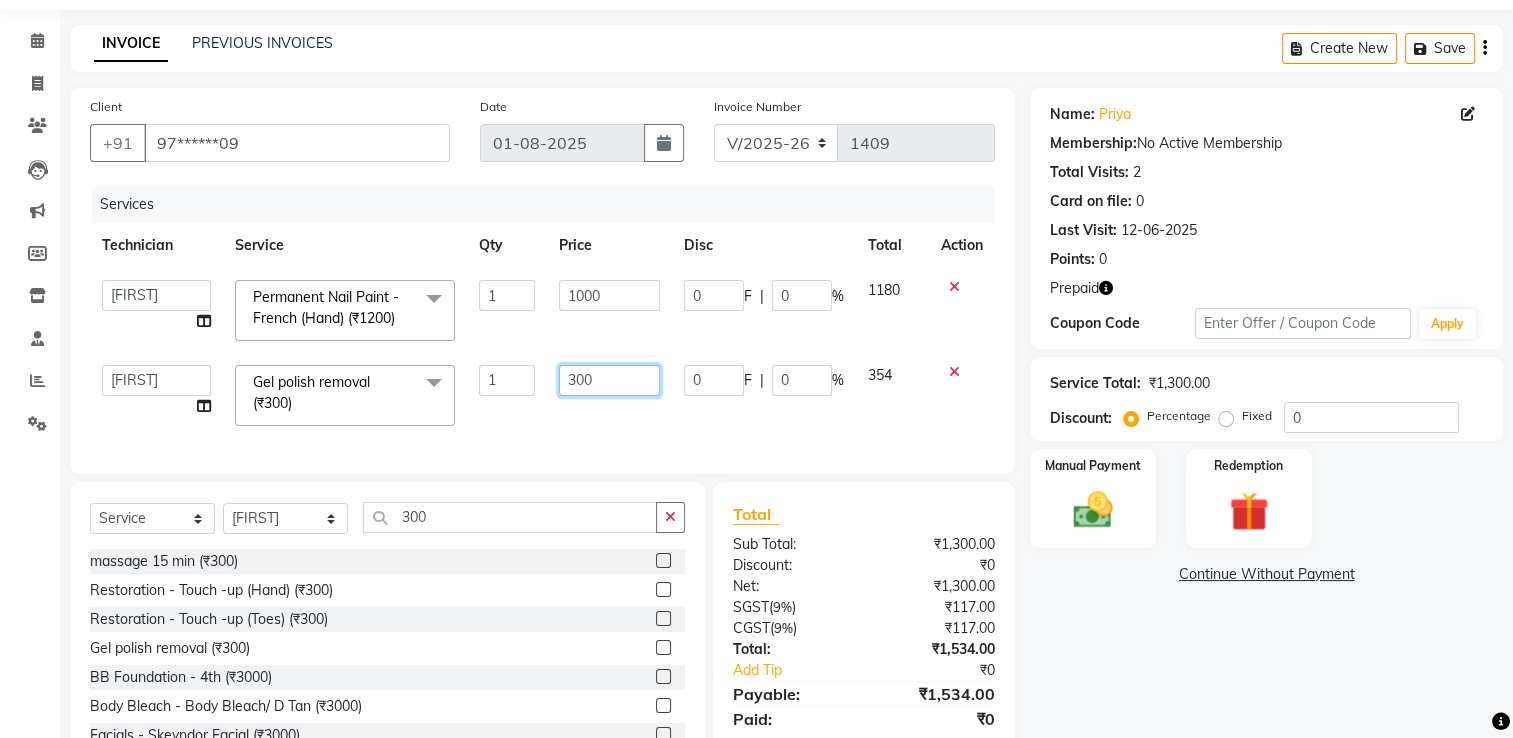 click on "300" 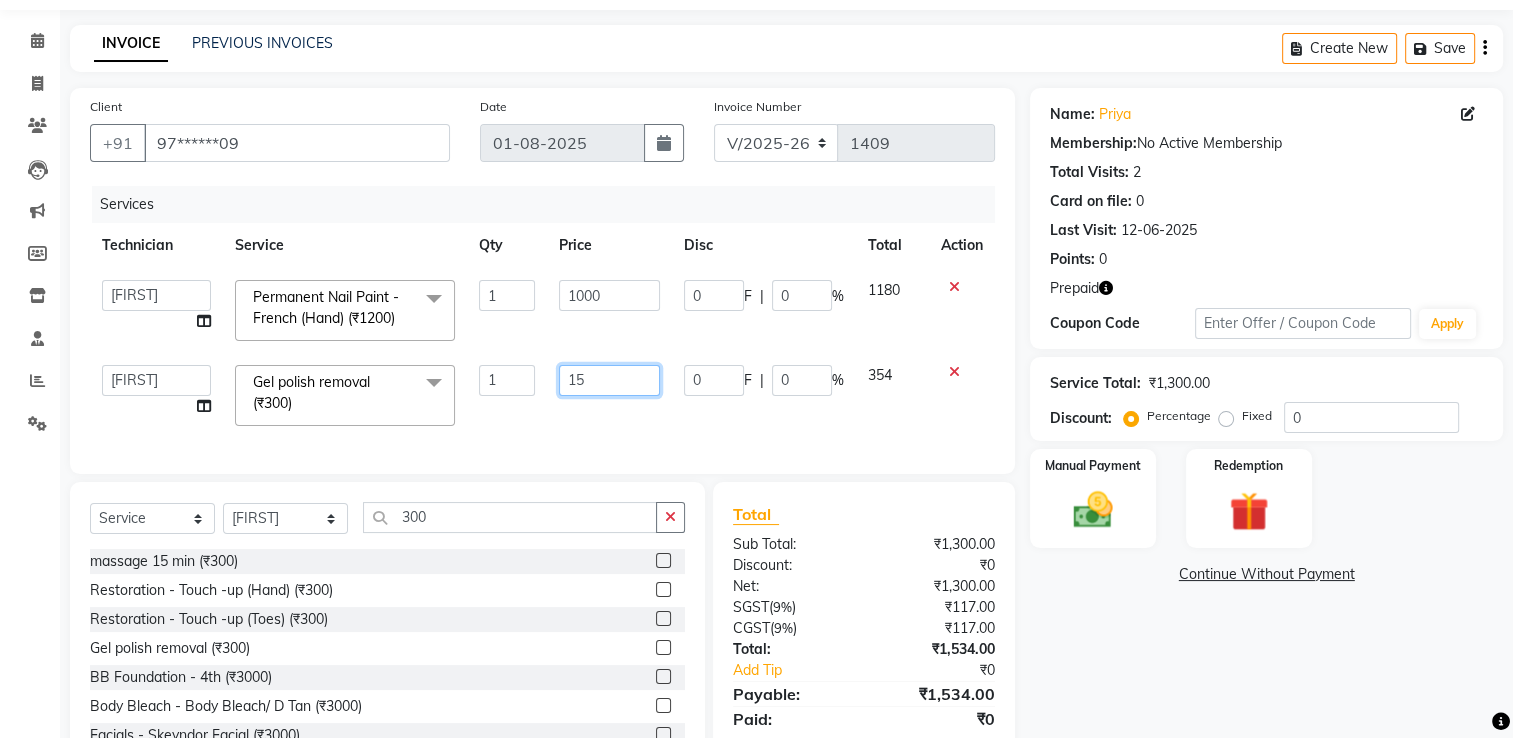 type on "150" 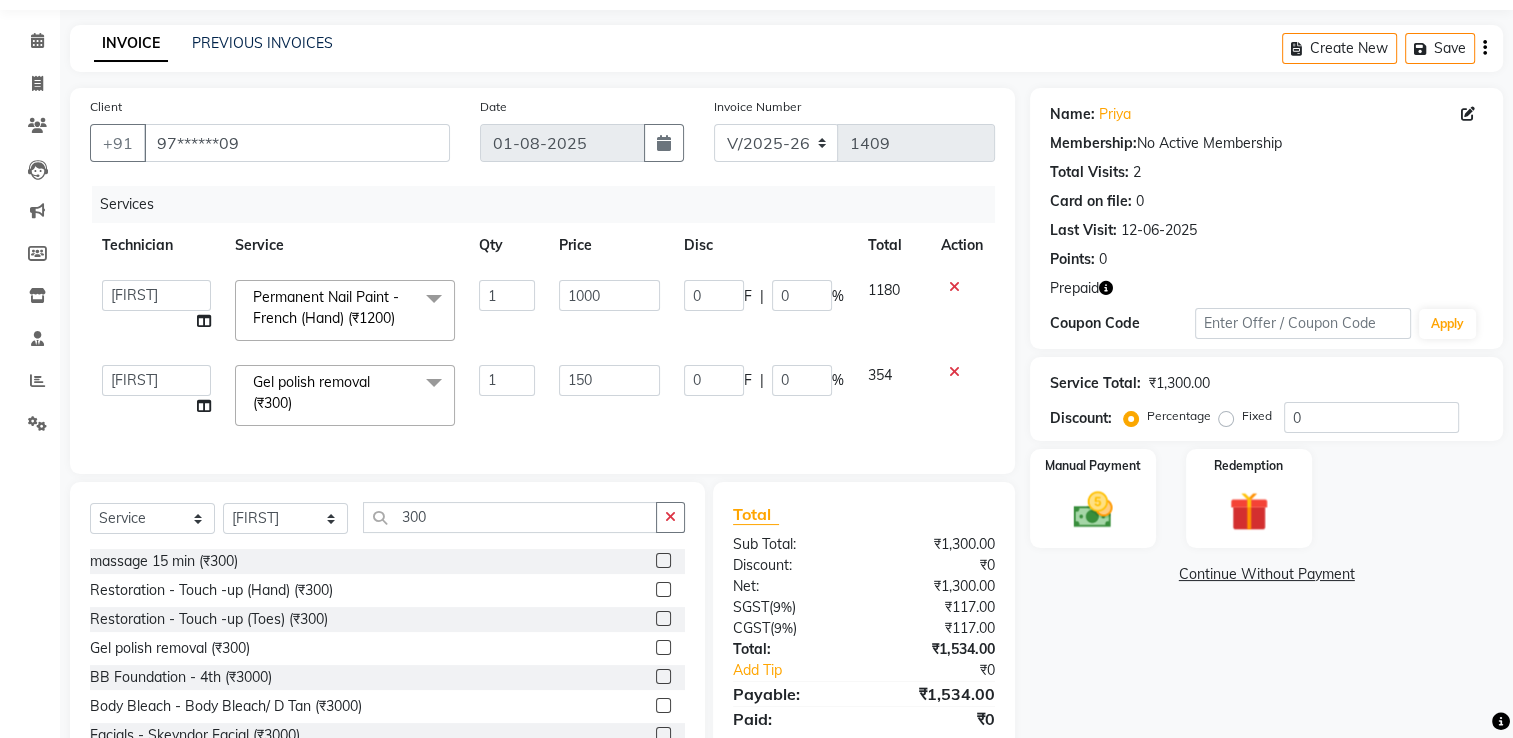 click on "Services Technician Service Qty Price Disc Total Action  [NAME]   [NAME]   [NAME]   [NAME]   [NAME]   [NAME]   [NAME]   [NAME]   [NAME]   Manager   [NAME]   [NAME]   Owner   [NAME]   [NAME]  Permanent Nail Paint - French (Hand) (₹1200)  x Permanent Nail Paint - Solid Color (Hand) (₹700) Permanent Nail Paint - French (Hand) (₹1200) Permanent Nail Paint - Solid Color (Toes) (₹700) Permanent Nail Paint - French (Toes) (₹1200) Nail course Basic (₹40000) Nail Course Advance (₹60000) massage 45 min (₹500) massage 15 min (₹300) massage 30 min (₹400) HAIR EXTENSIONS REMOVAL (₹50) SINGLE  HAND  NAIL PAINT (₹400) SINGLE HAND NAIL EXTENSIONS ACRYLIC (₹500) SINGLE HAND NAIL EXTENSIONS GEL (₹600) SINGLE HAND EXTENSIONS REMOVAL (₹250) SINGLE HAND GEL POLISH REMOVAL (₹250) HEAD MASSAGE WITH WASH (₹900) NAILEXTENSINS POLISH (₹1356) HAIR FALL TREATMENT (₹1500) DANDRUFF TREATMENT (₹1500) HAIR SPA (₹1250) HAIR WASH BLOWDRY (₹850) HYDRA FACIAL (₹5500) D TAN HANDS (₹500) 1 1000" 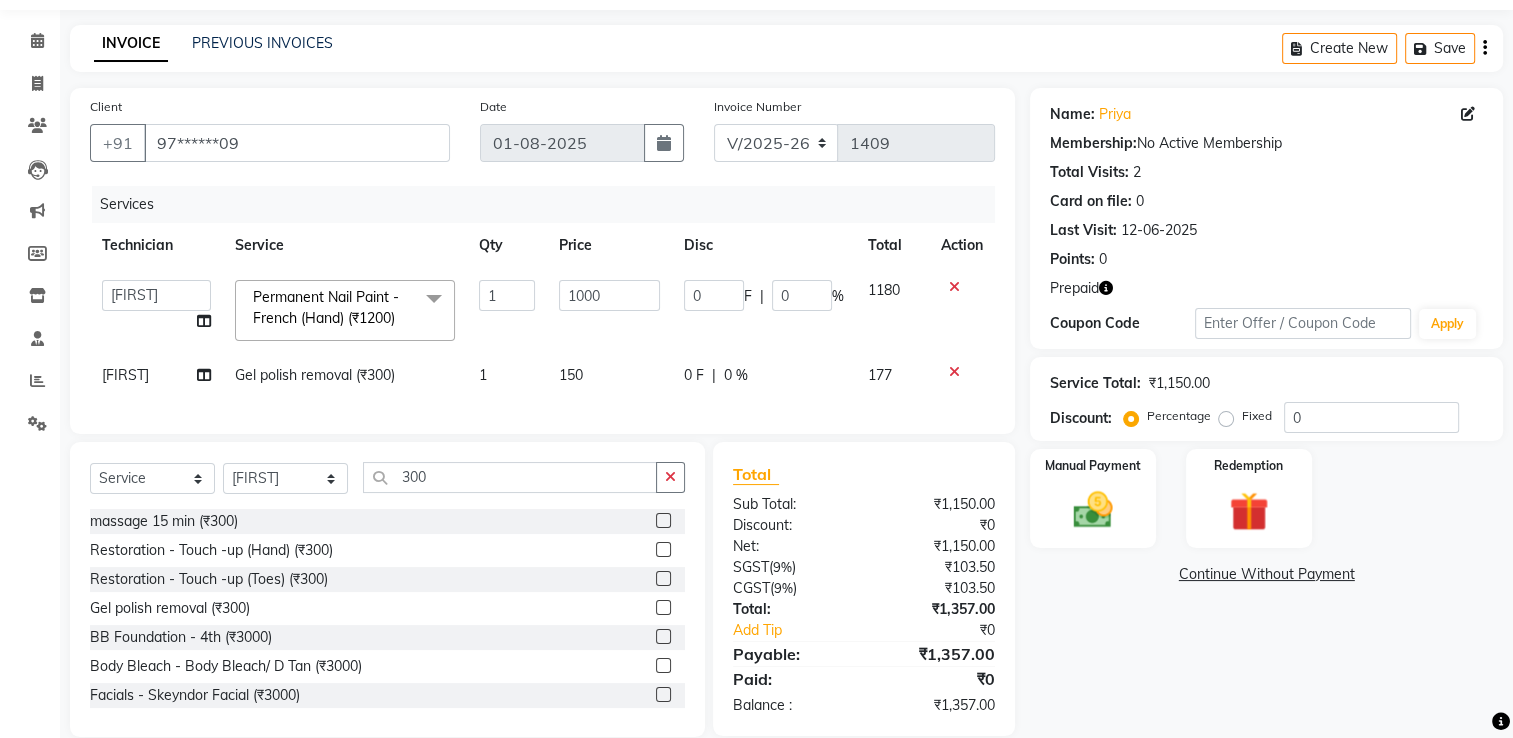 scroll, scrollTop: 106, scrollLeft: 0, axis: vertical 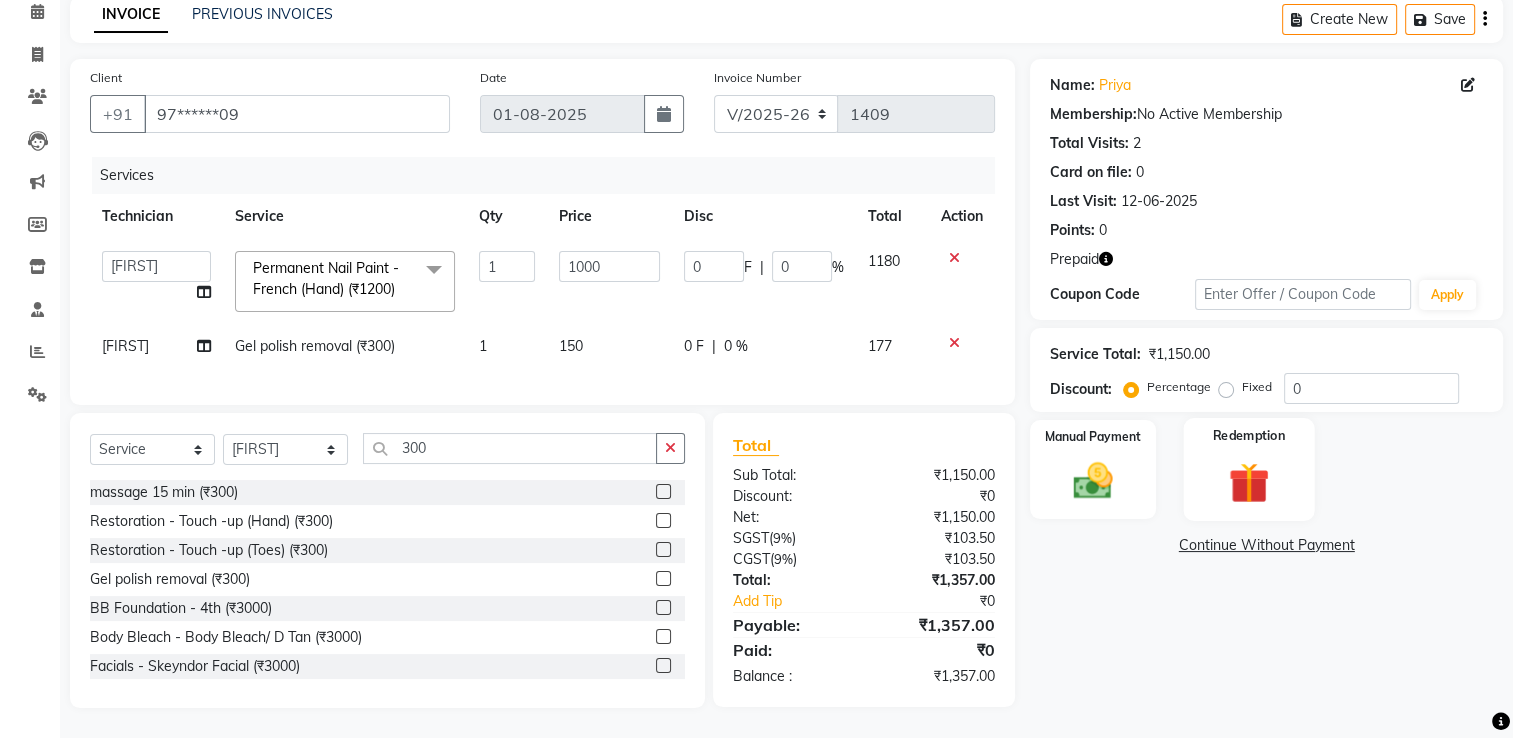 click 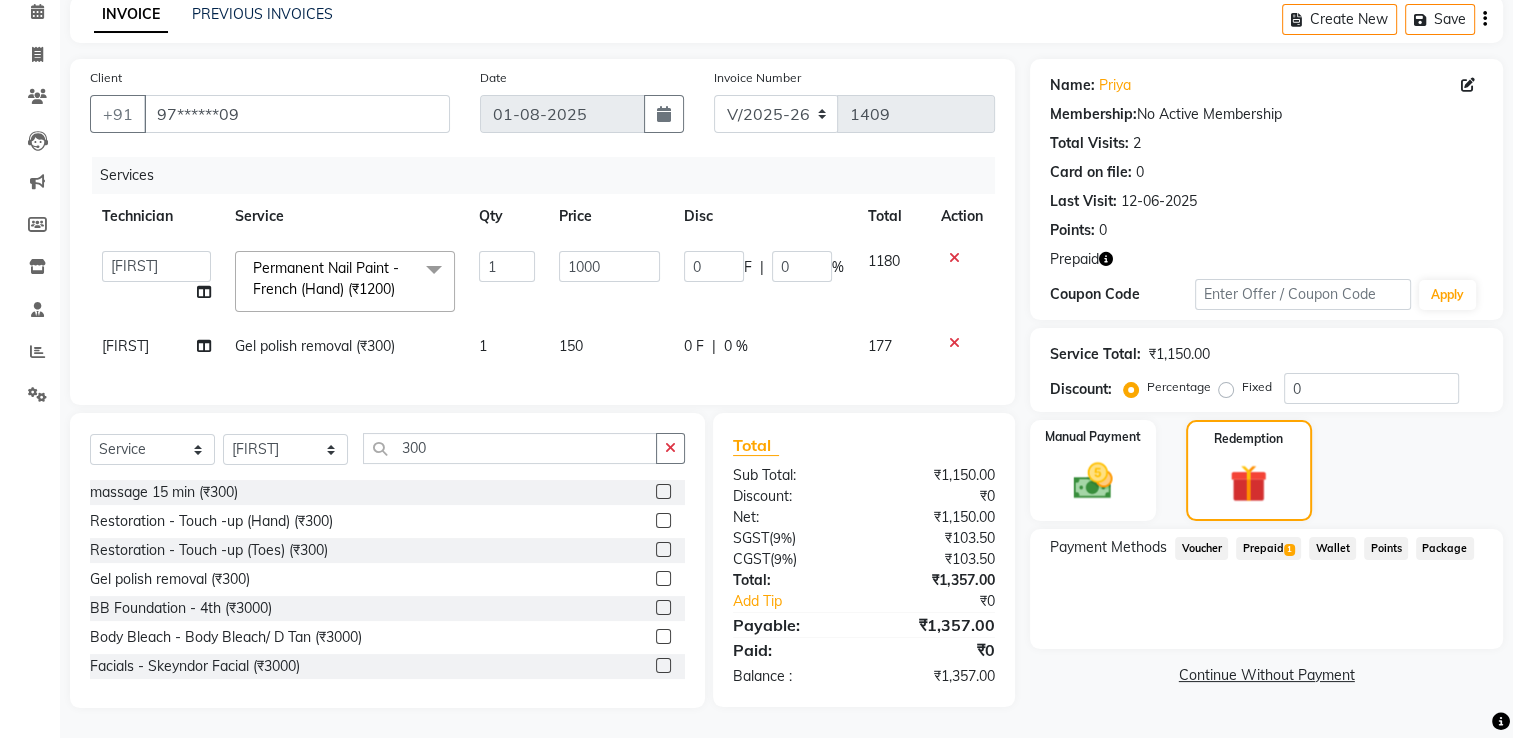 click on "Prepaid  1" 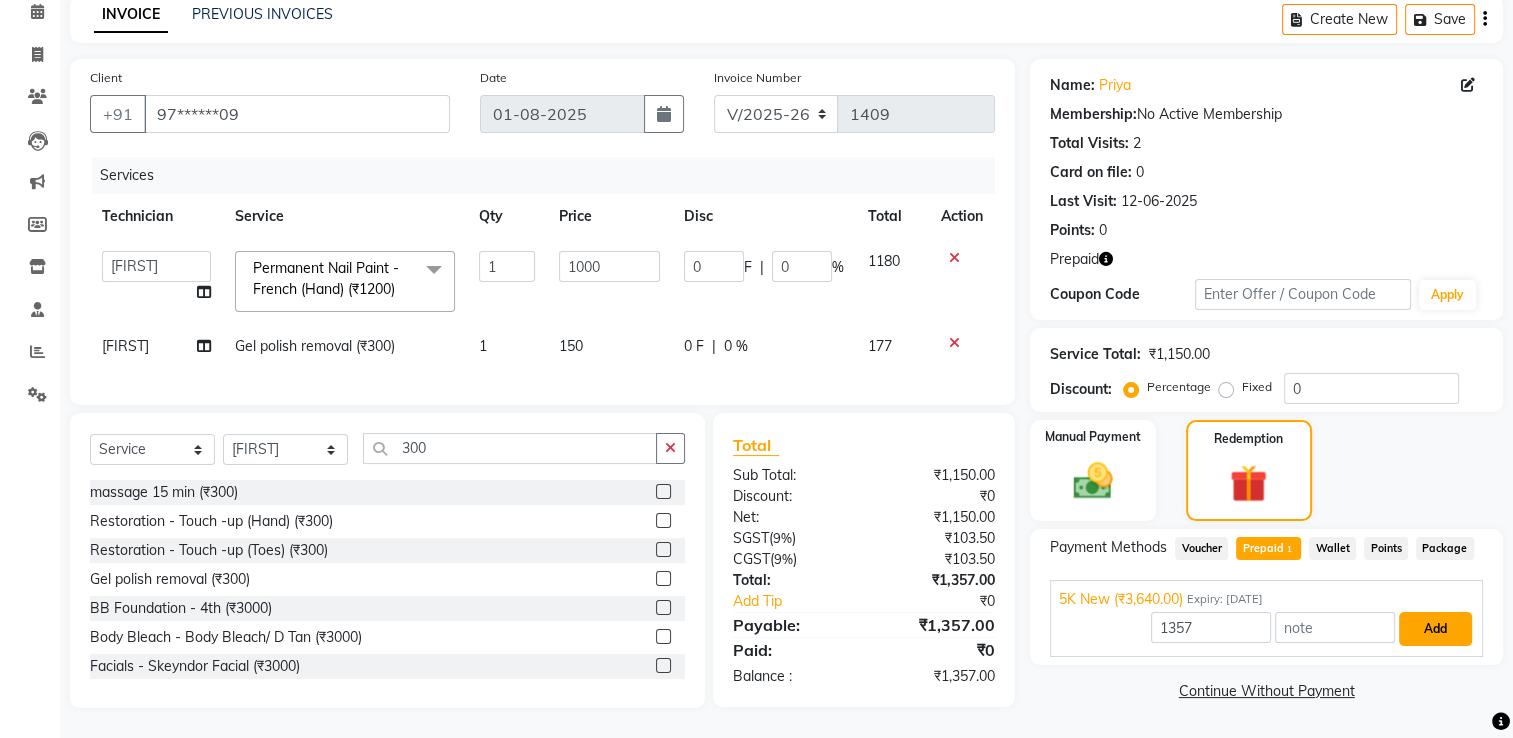 click on "Add" at bounding box center [1435, 629] 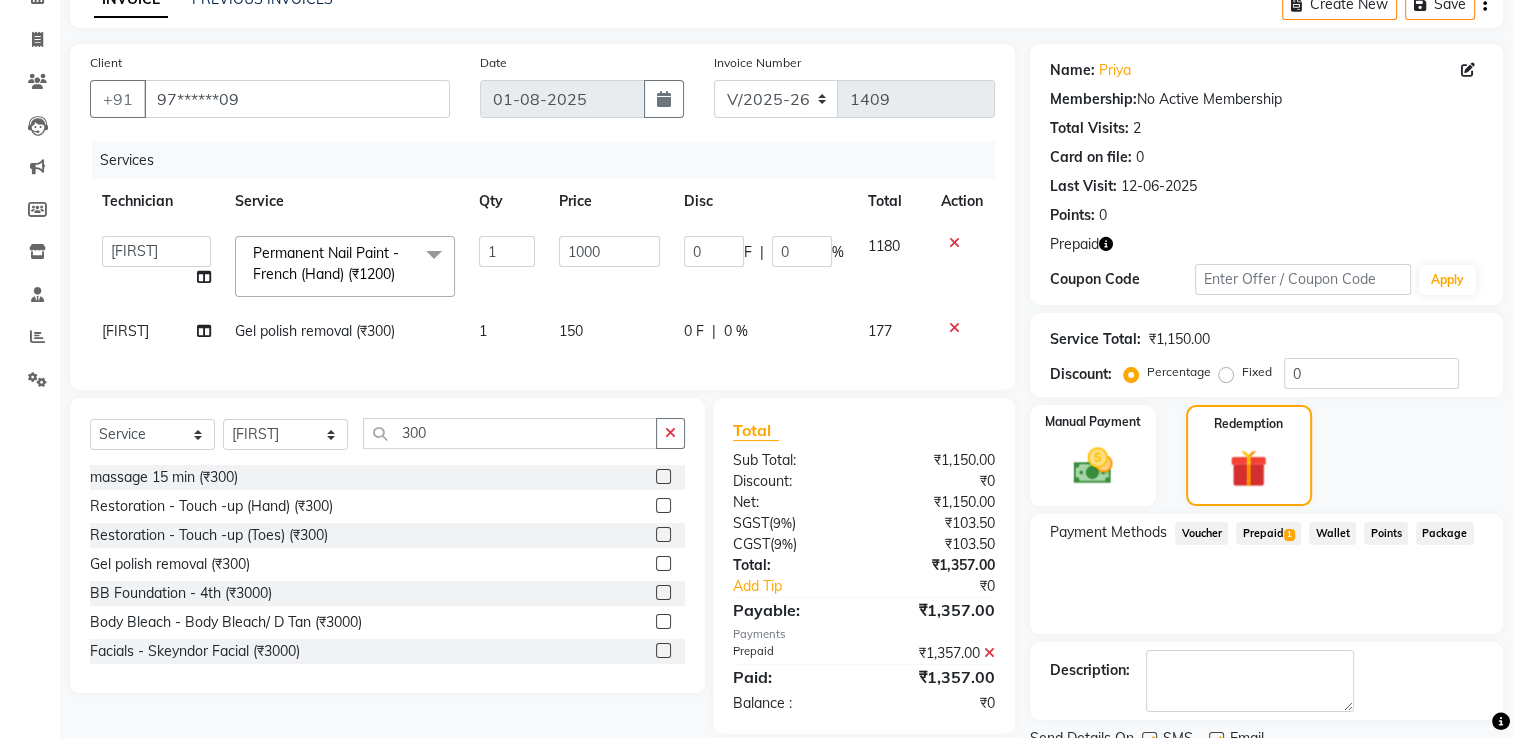 scroll, scrollTop: 184, scrollLeft: 0, axis: vertical 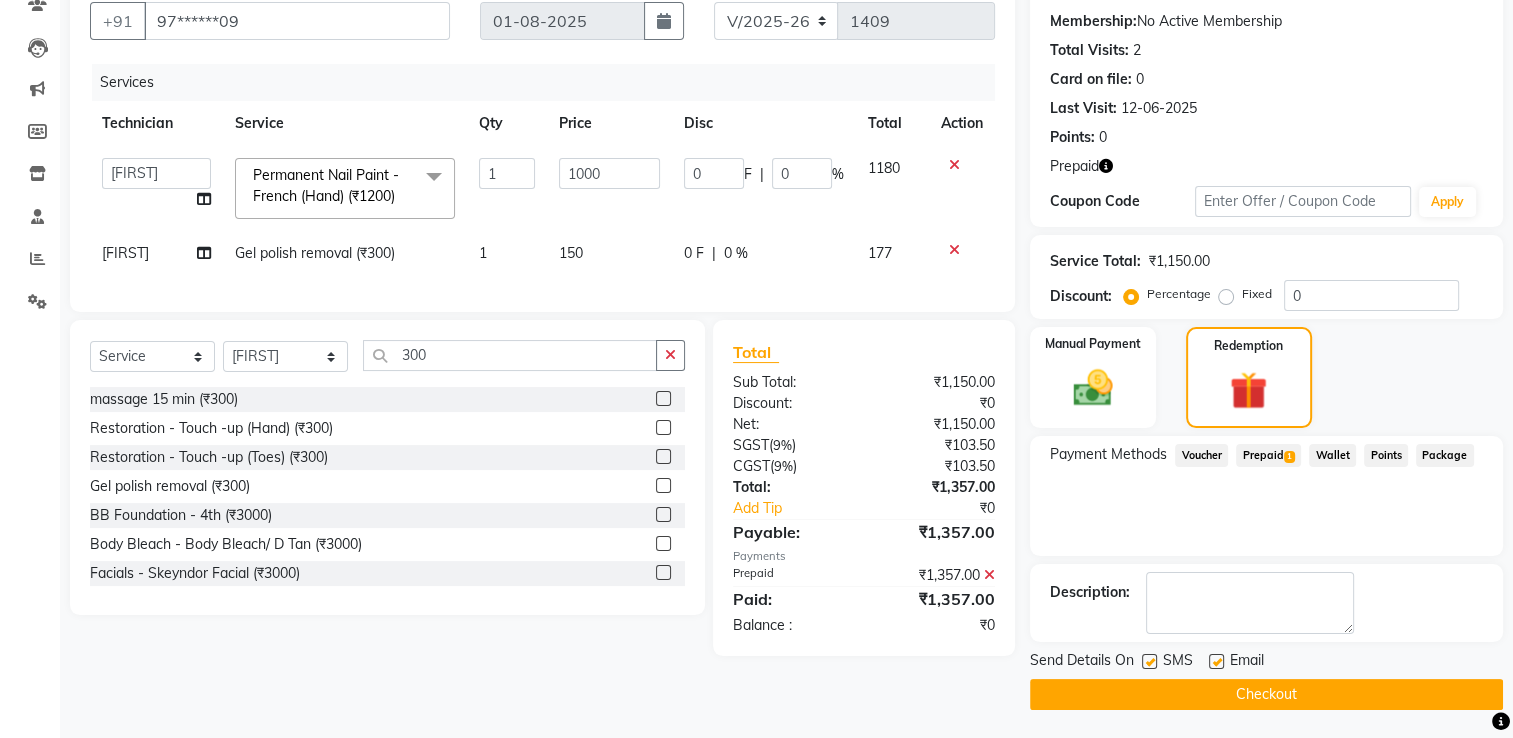 click on "Checkout" 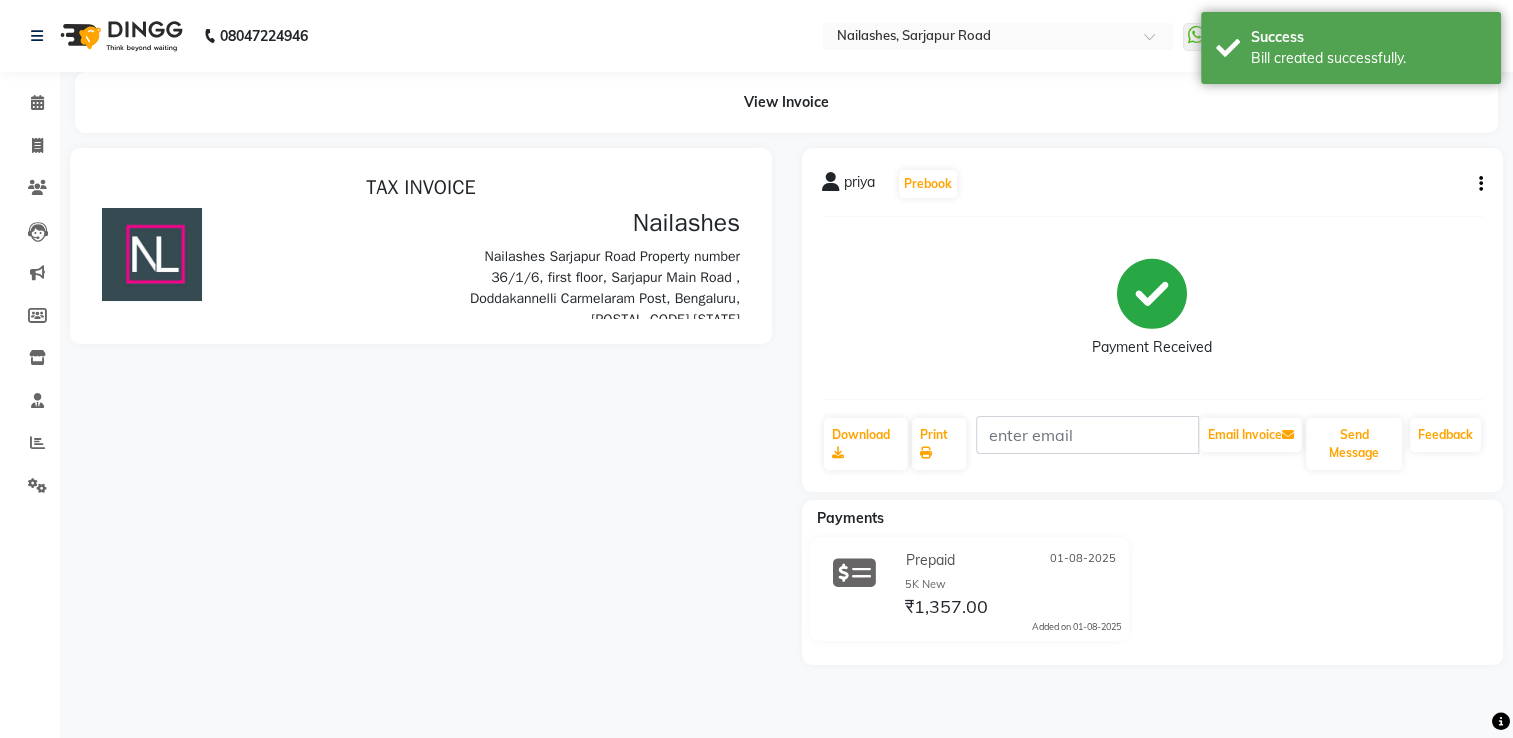 scroll, scrollTop: 0, scrollLeft: 0, axis: both 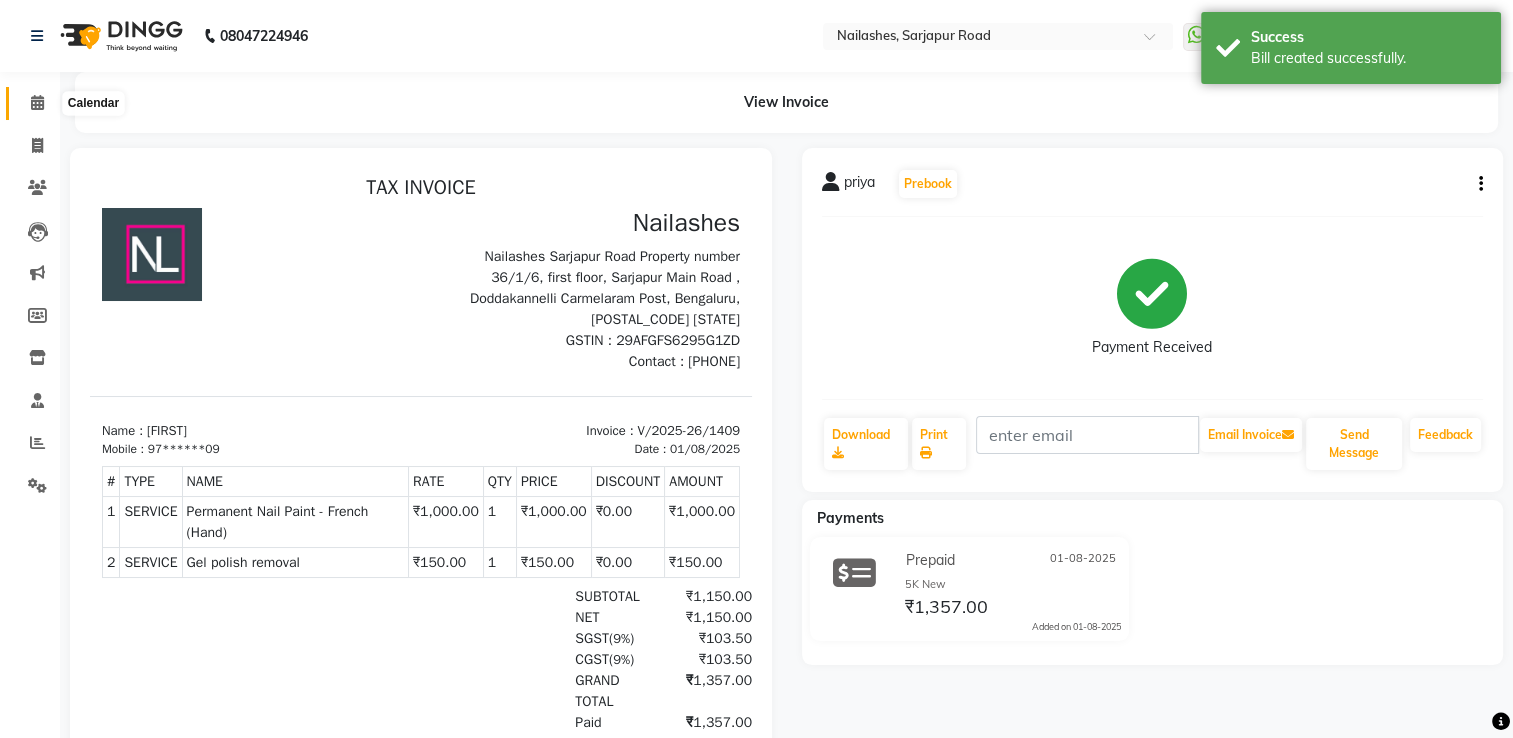 click 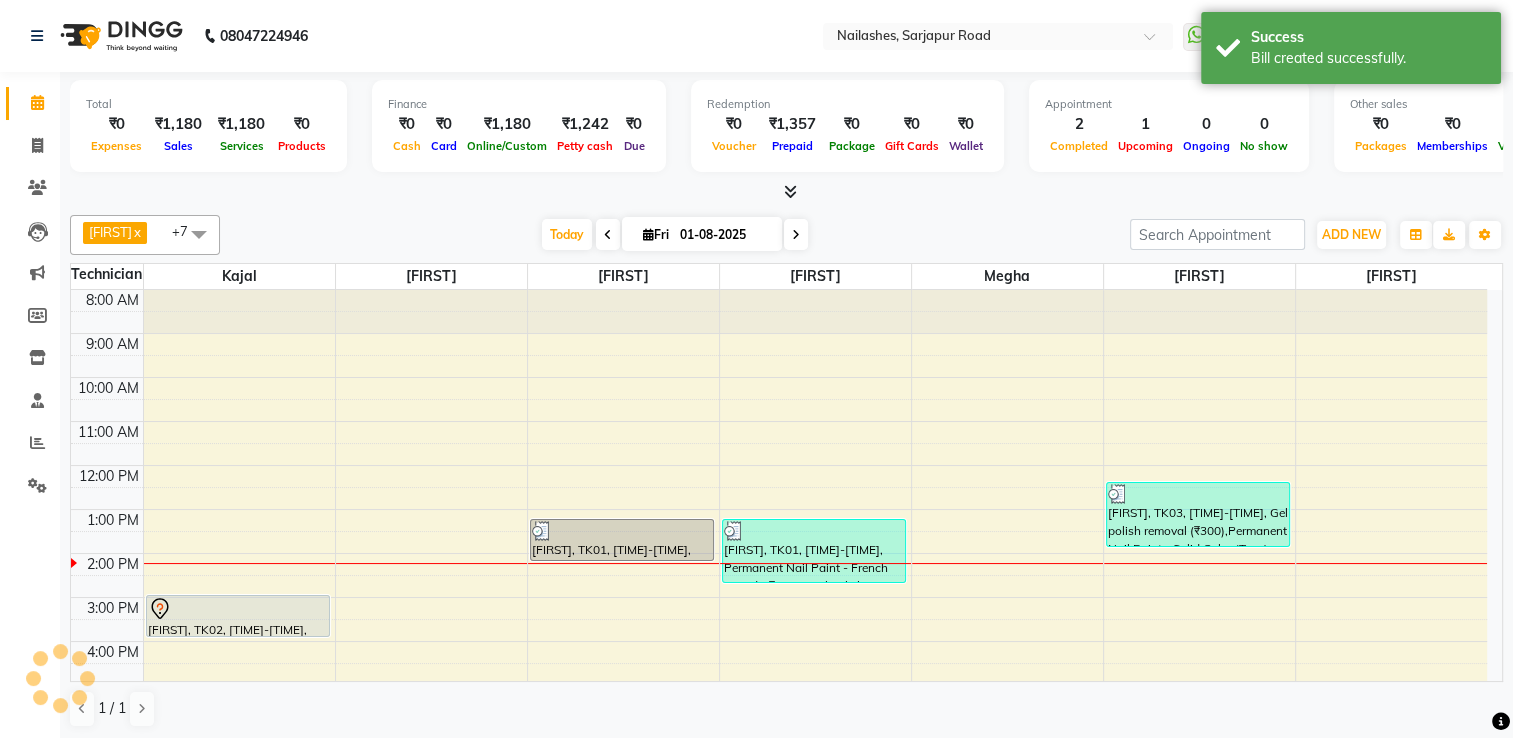scroll, scrollTop: 0, scrollLeft: 0, axis: both 